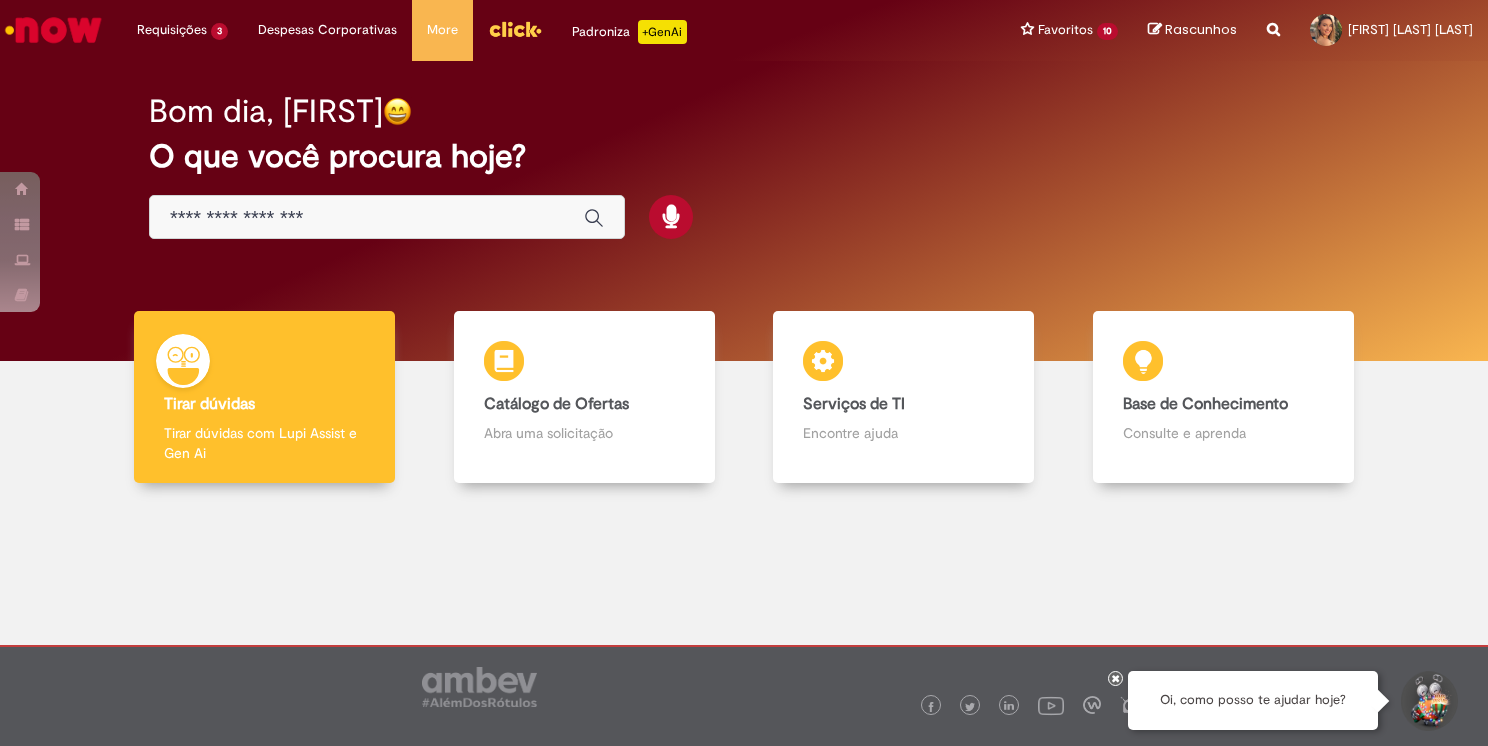scroll, scrollTop: 0, scrollLeft: 0, axis: both 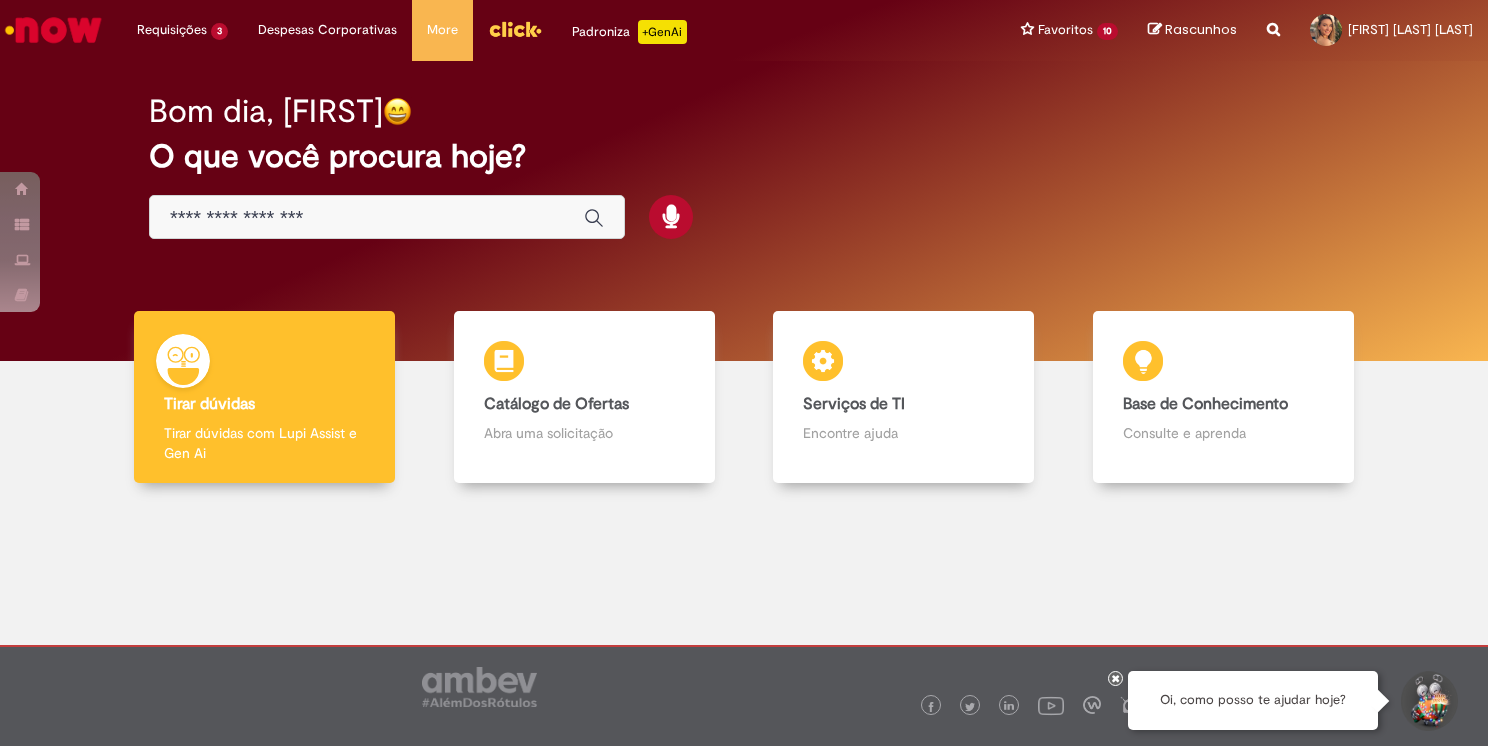click at bounding box center [367, 218] 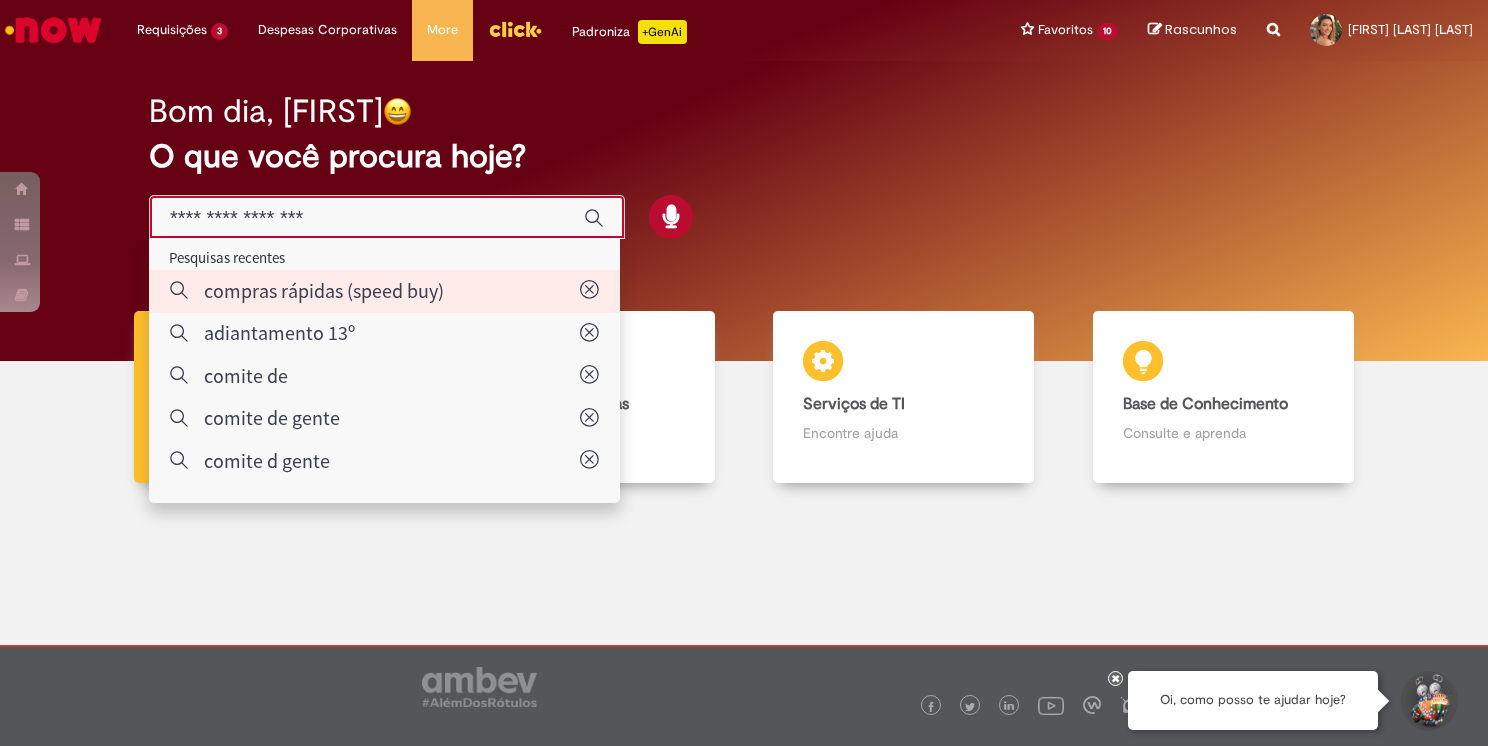 type on "**********" 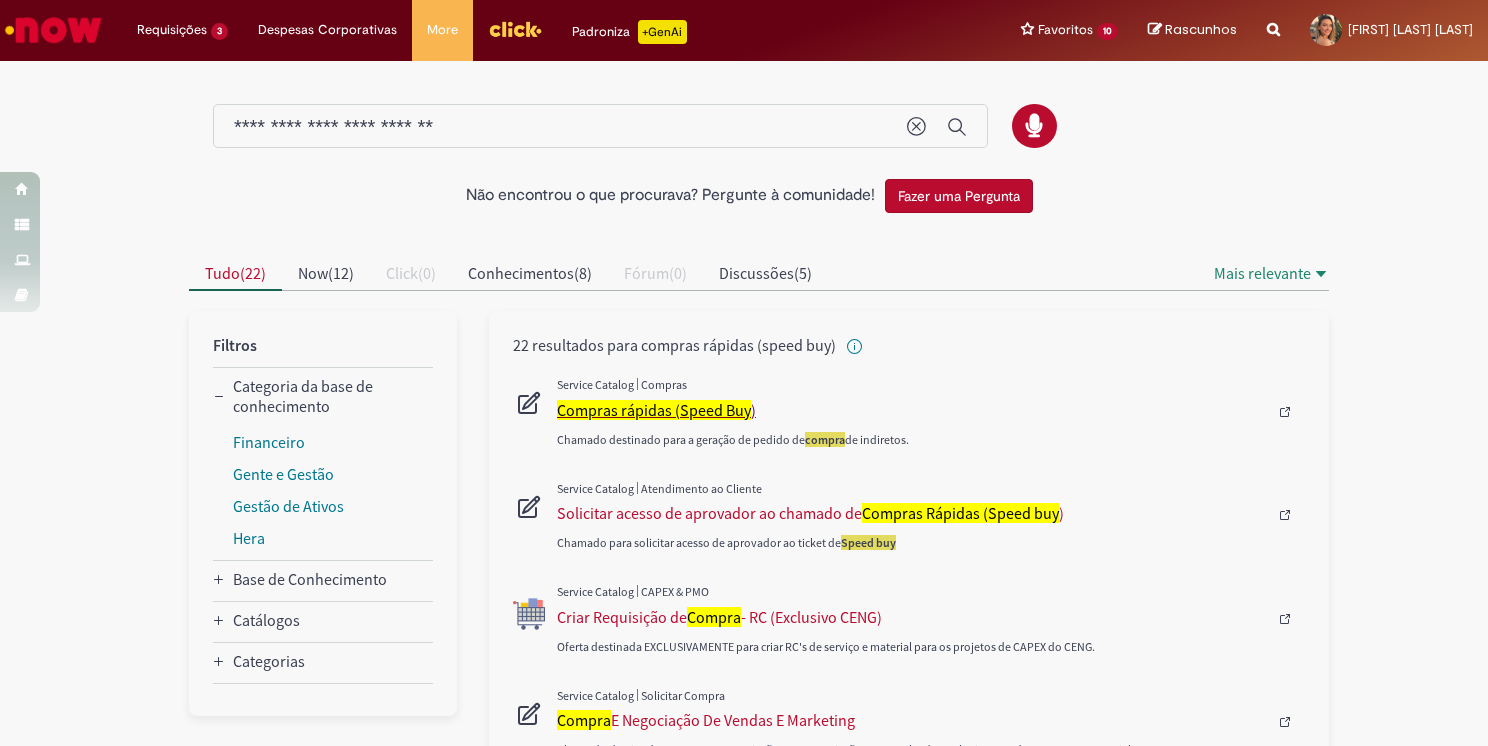 click on "Compras rápidas (Speed Buy" at bounding box center [654, 410] 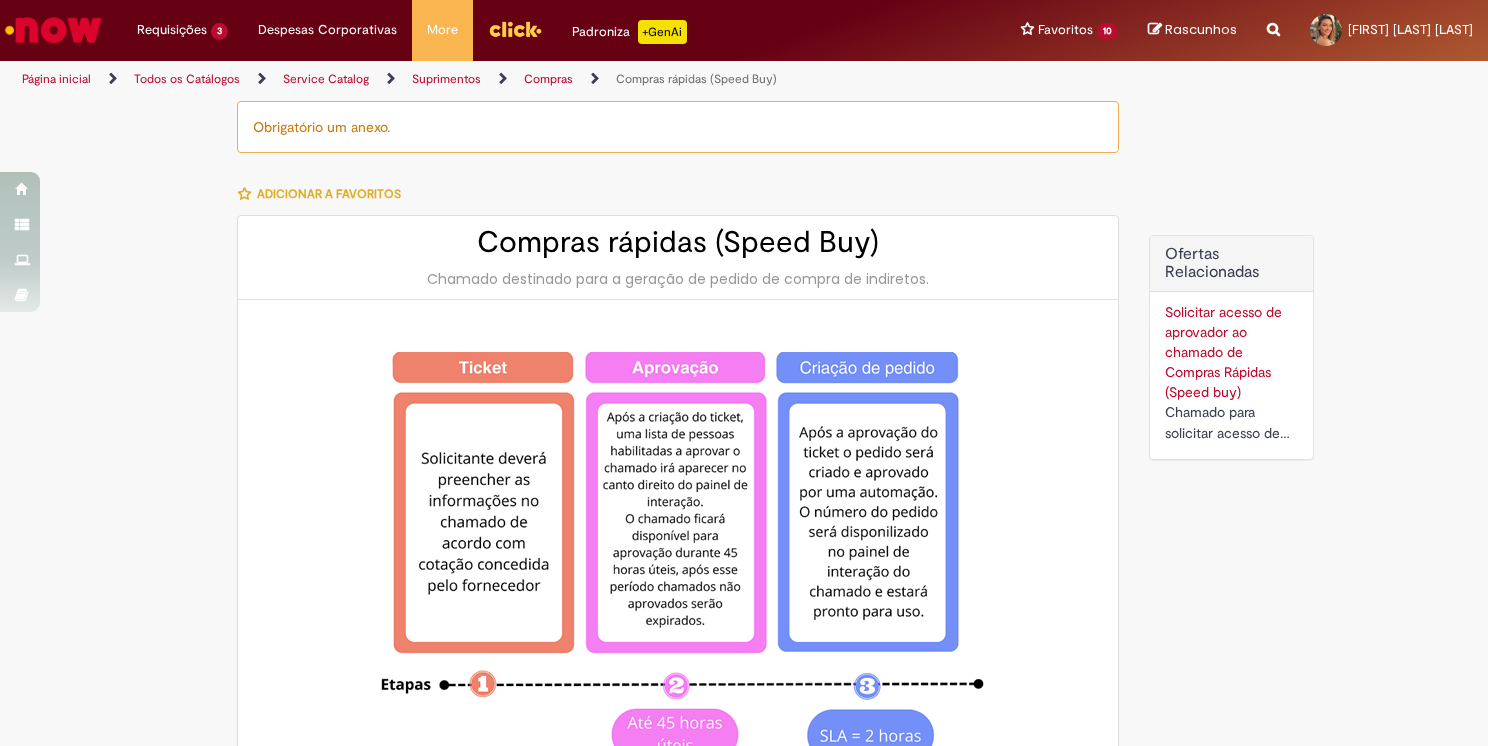 type on "********" 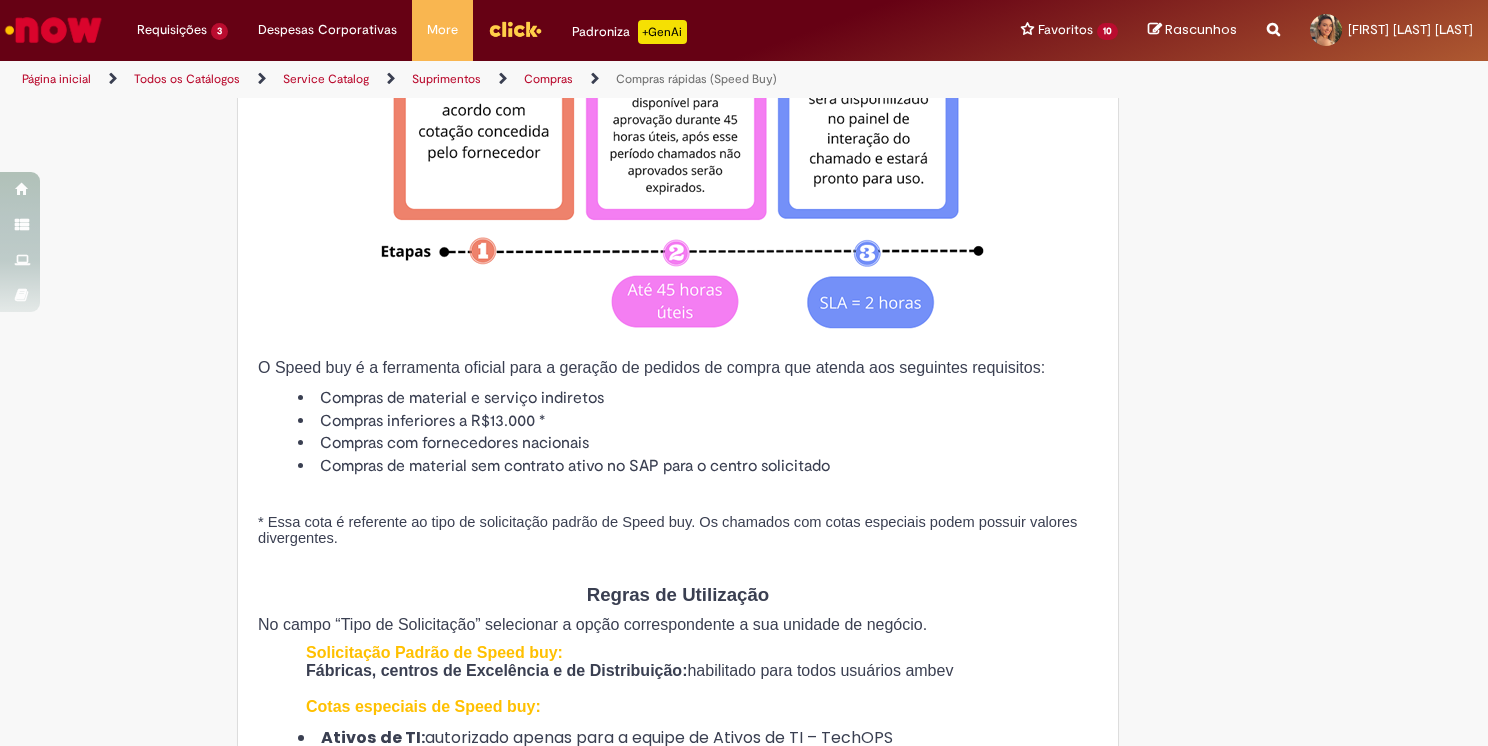 type on "**********" 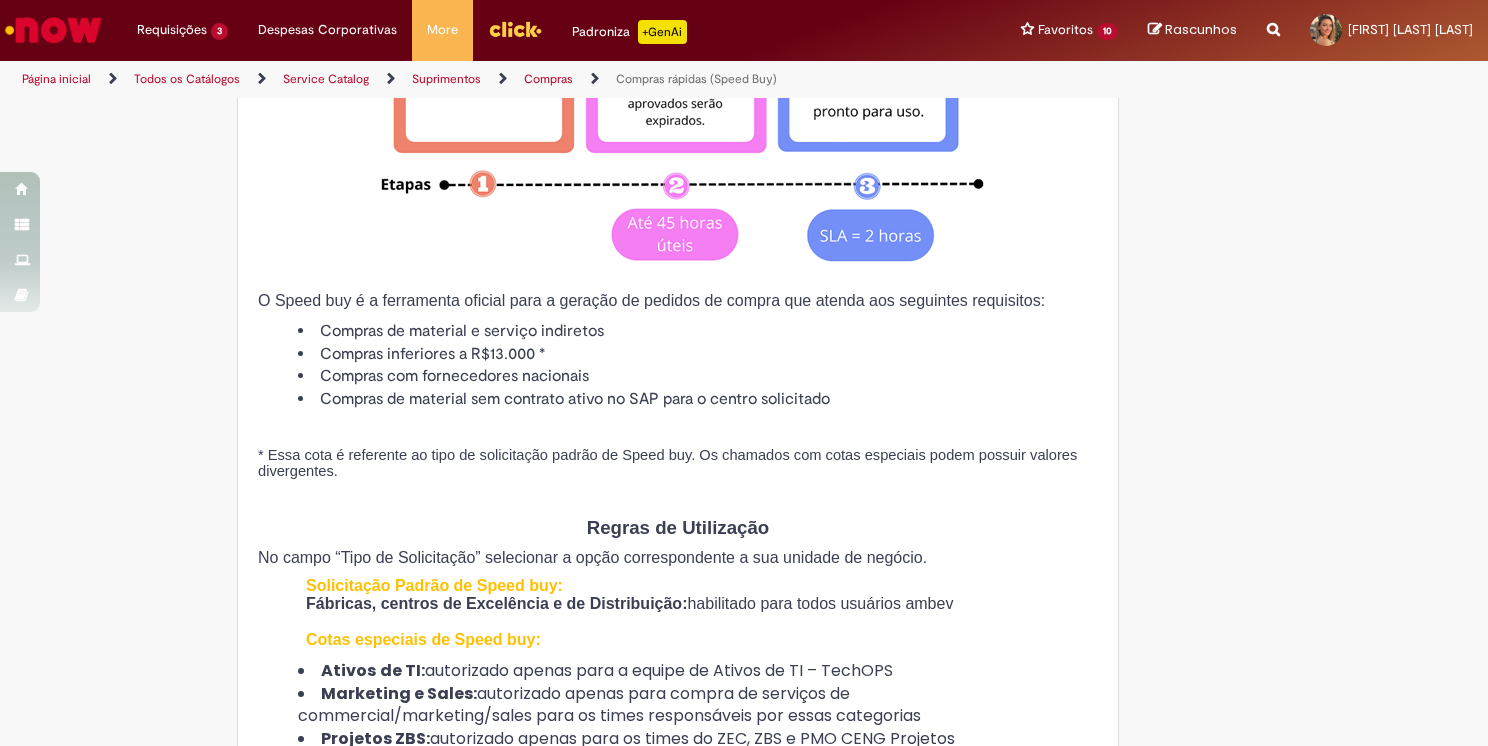 type on "**********" 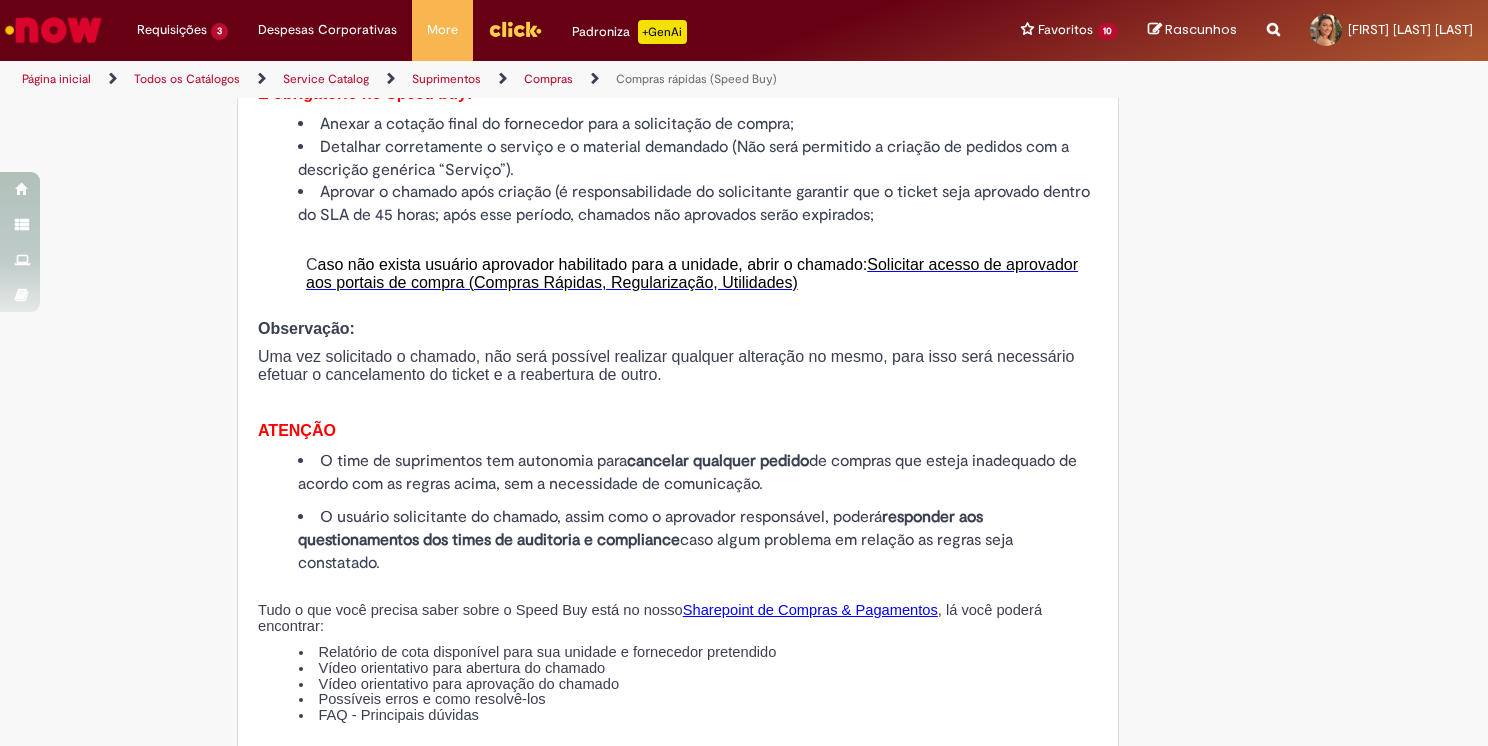scroll, scrollTop: 2000, scrollLeft: 0, axis: vertical 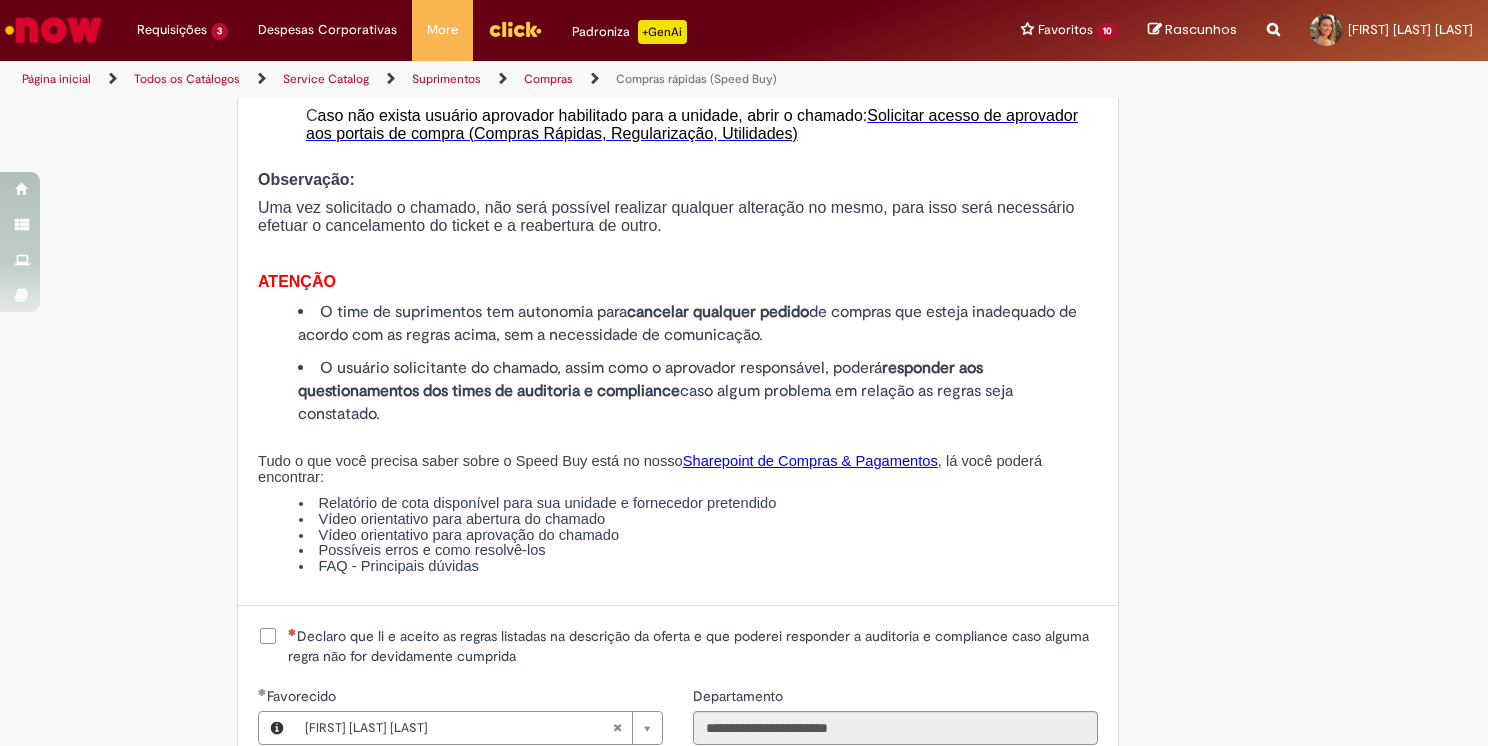 click on "Declaro que li e aceito as regras listadas na descrição da oferta e que poderei responder a auditoria e compliance caso alguma regra não for devidamente cumprida" at bounding box center (693, 646) 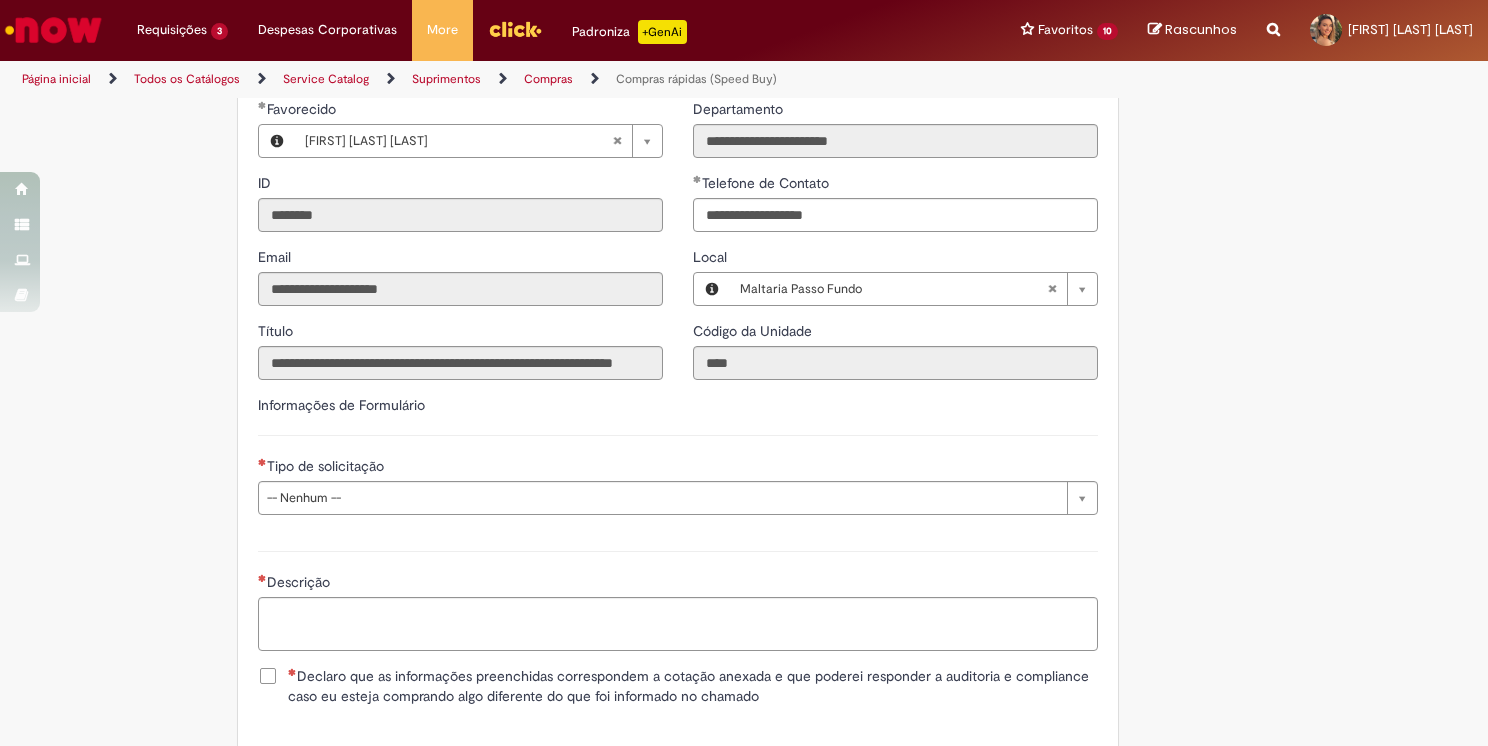 scroll, scrollTop: 2700, scrollLeft: 0, axis: vertical 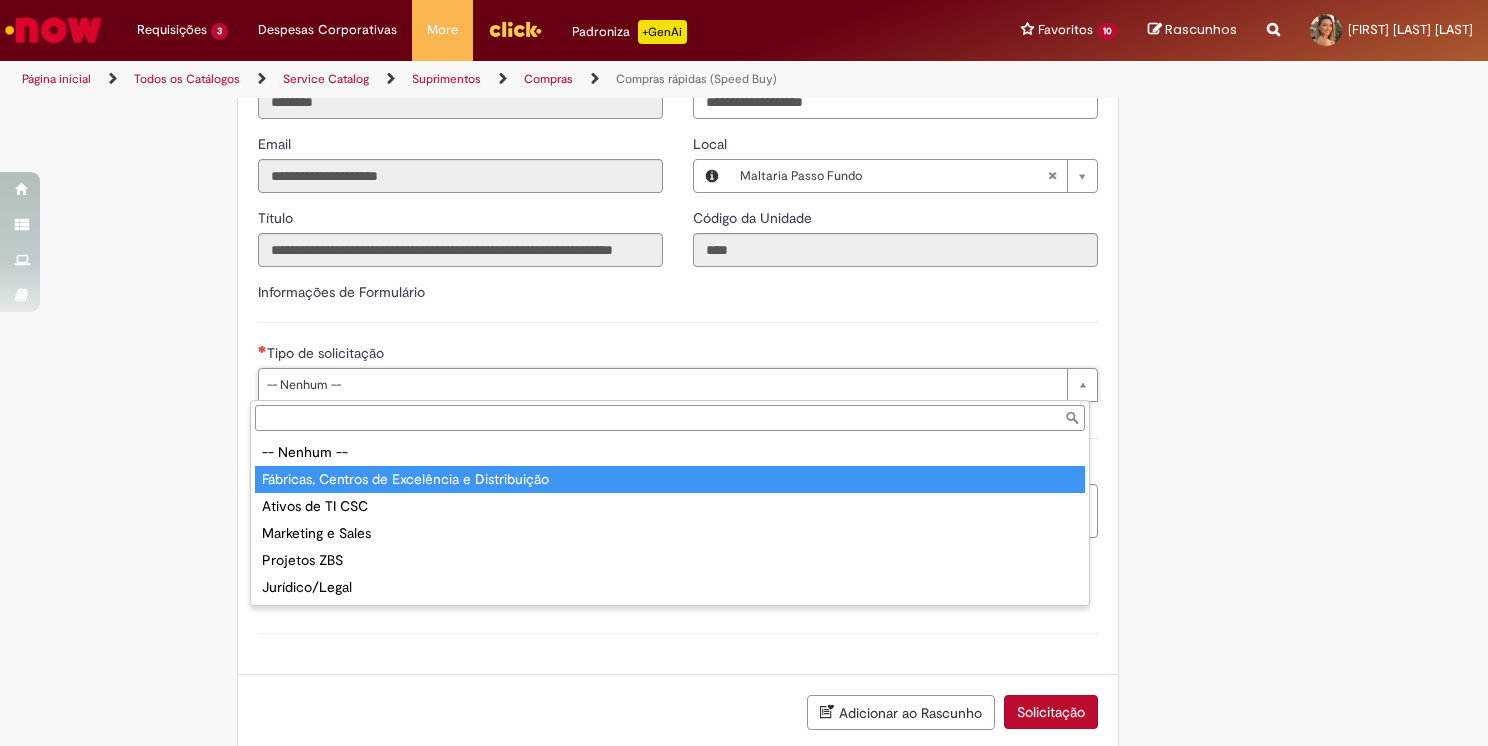 type on "**********" 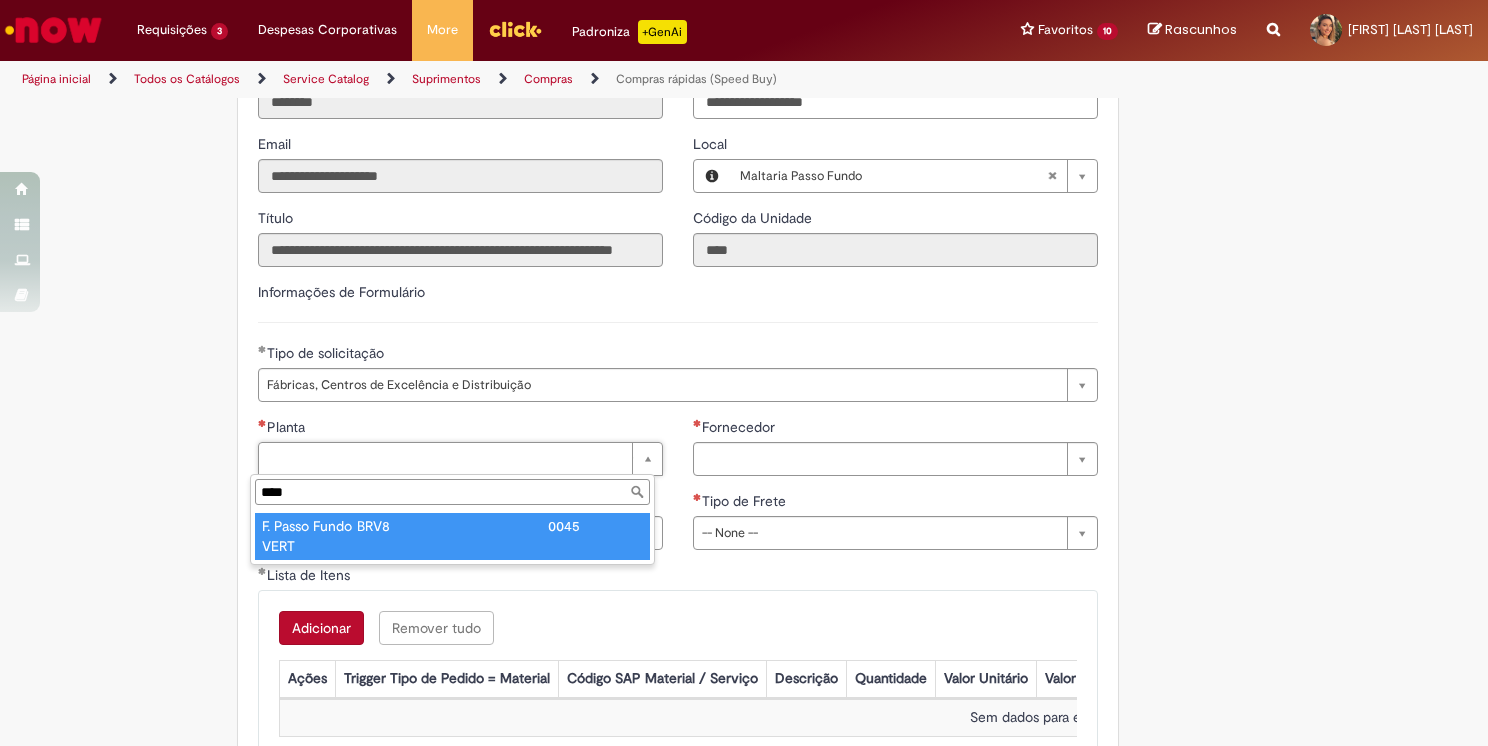type on "****" 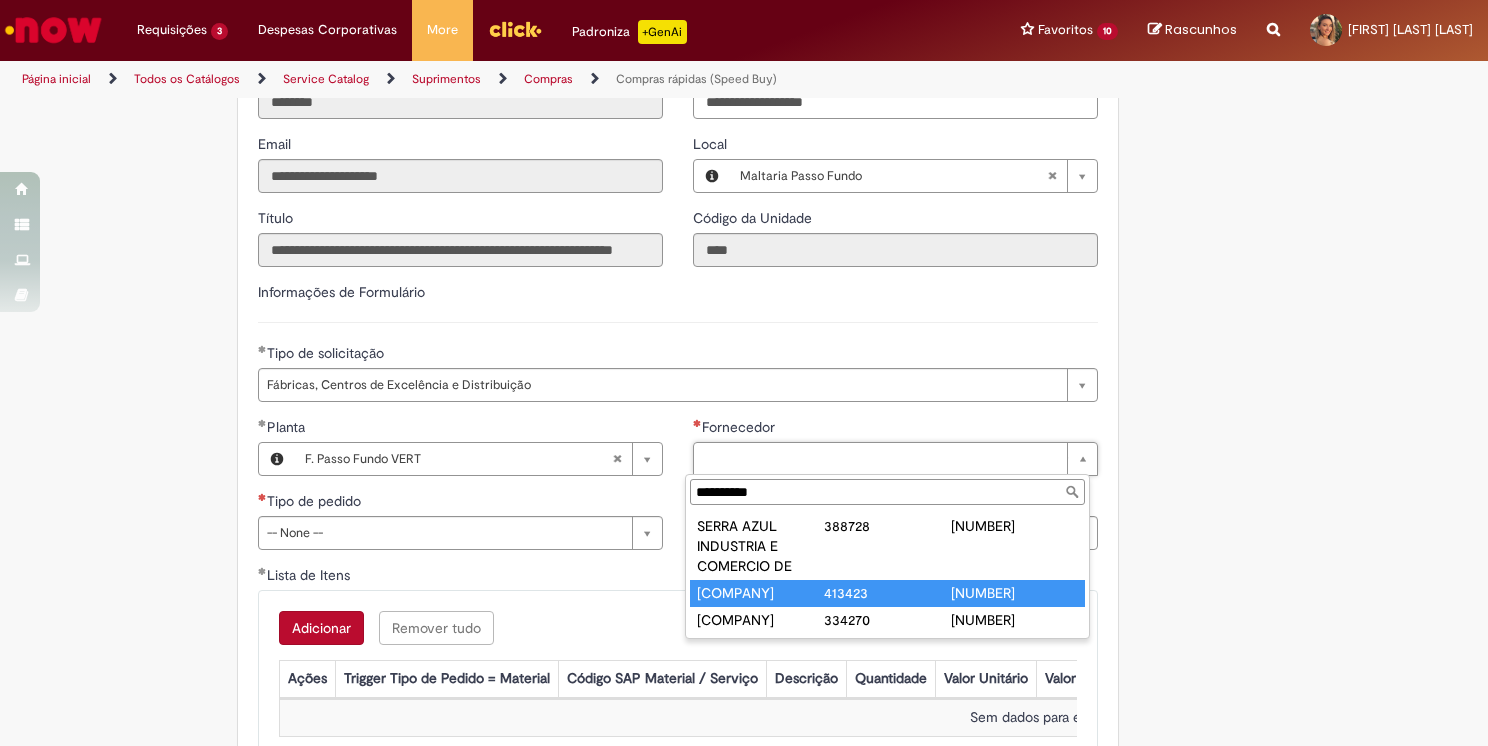 type on "**********" 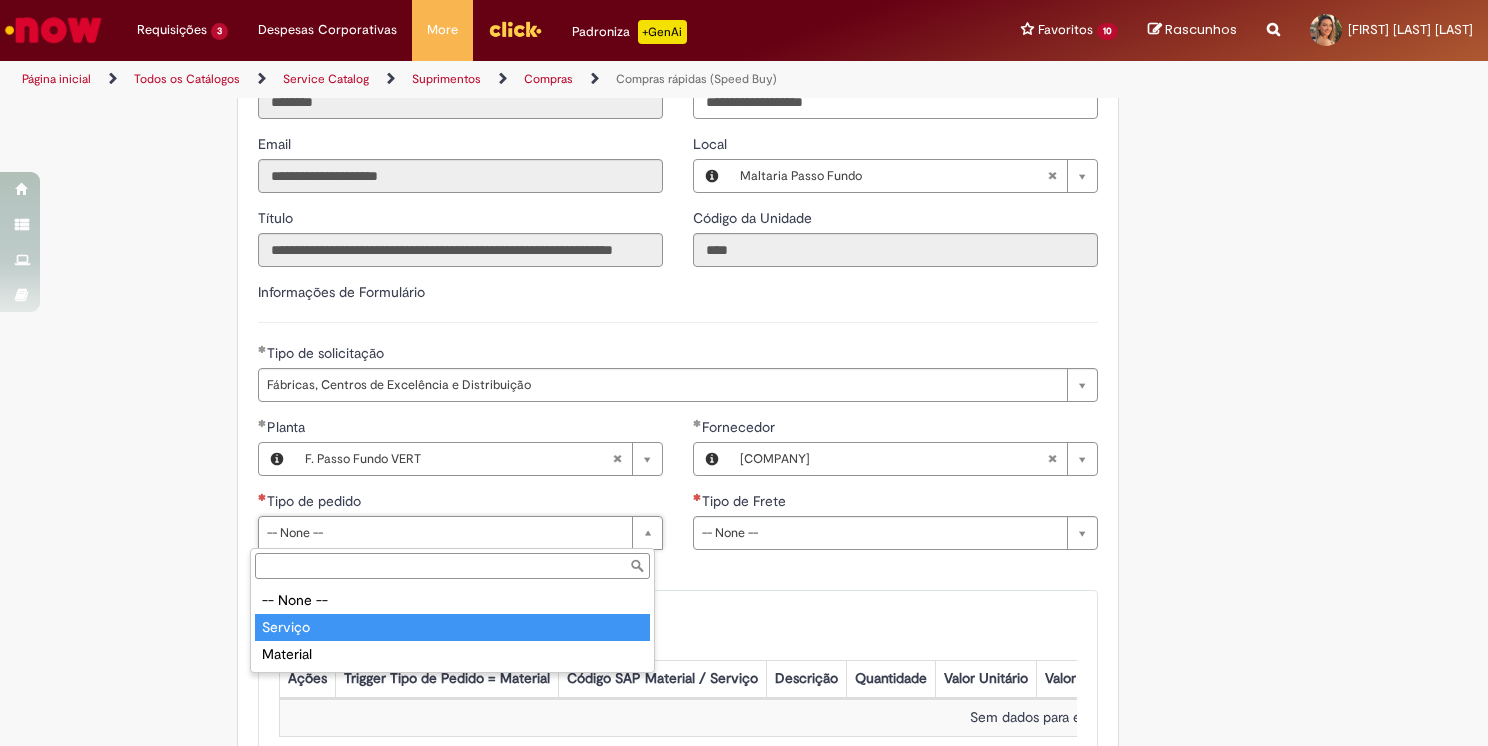 type on "*******" 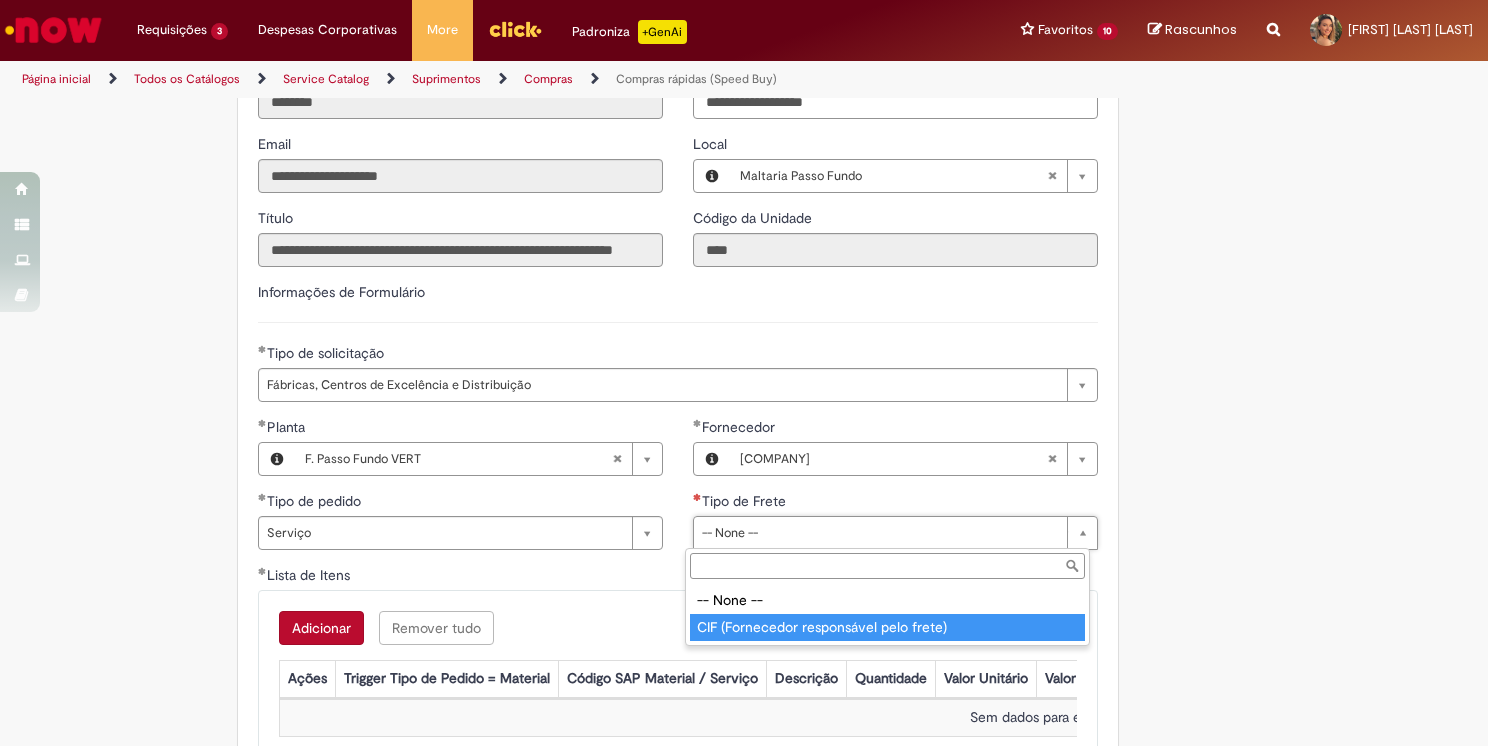 type on "**********" 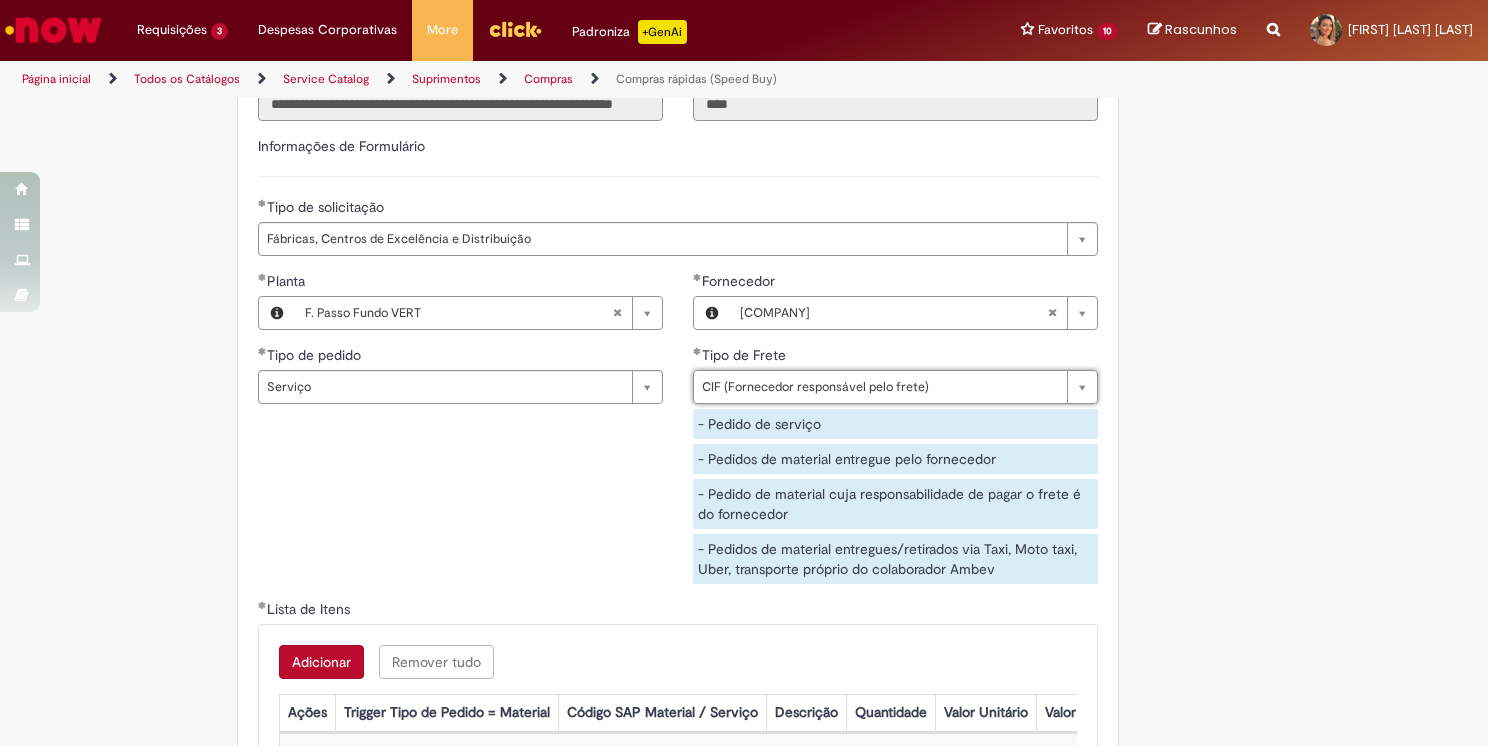 scroll, scrollTop: 2900, scrollLeft: 0, axis: vertical 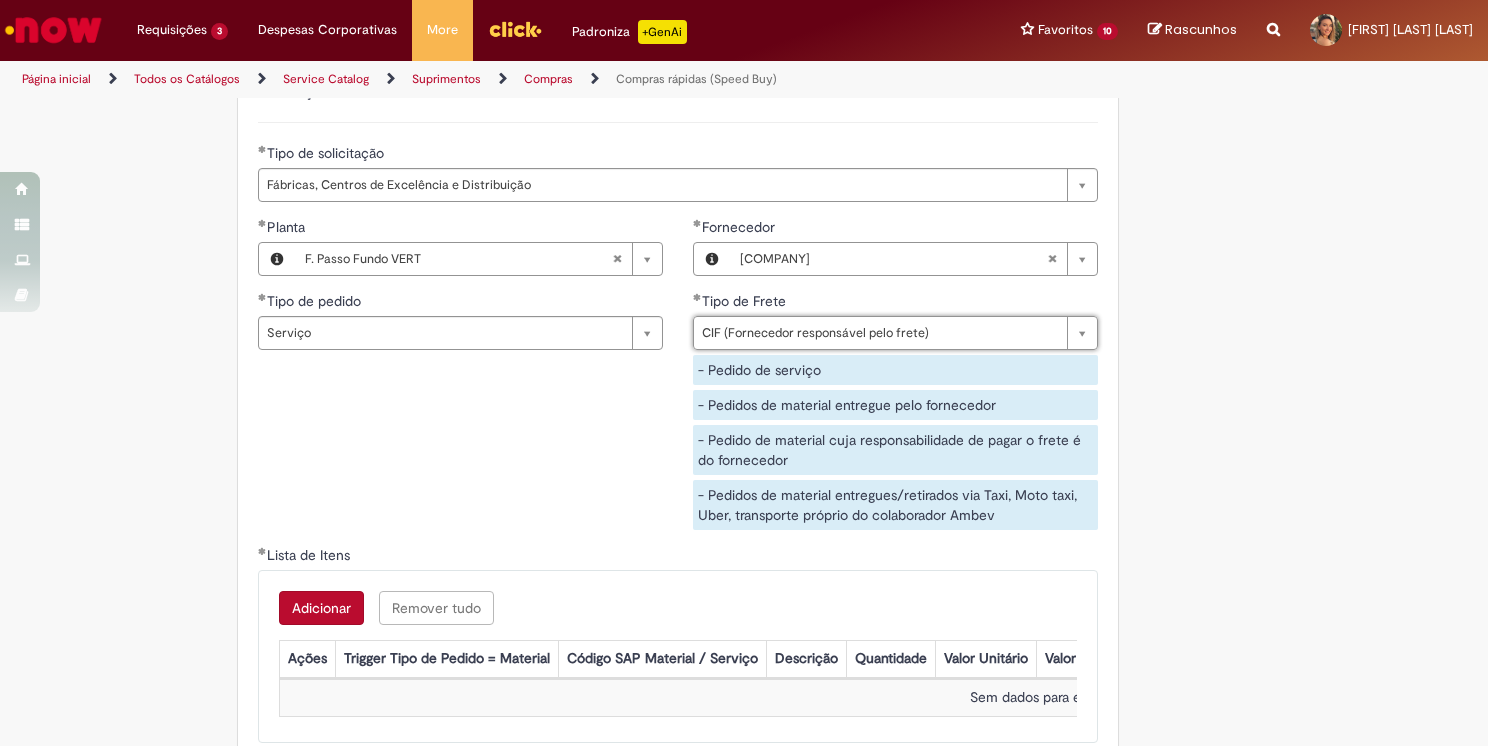 click on "Adicionar" at bounding box center (321, 608) 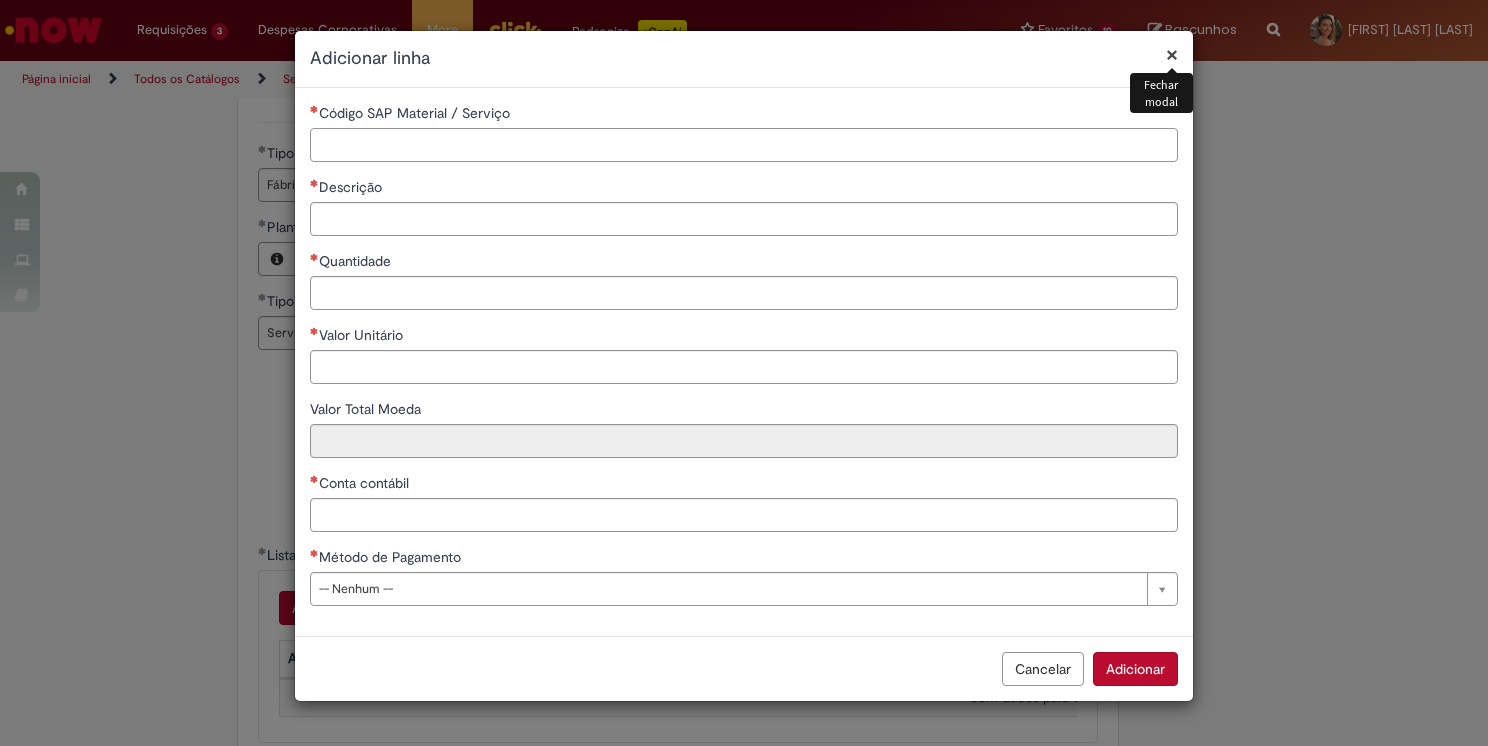 click on "Código SAP Material / Serviço" at bounding box center (744, 145) 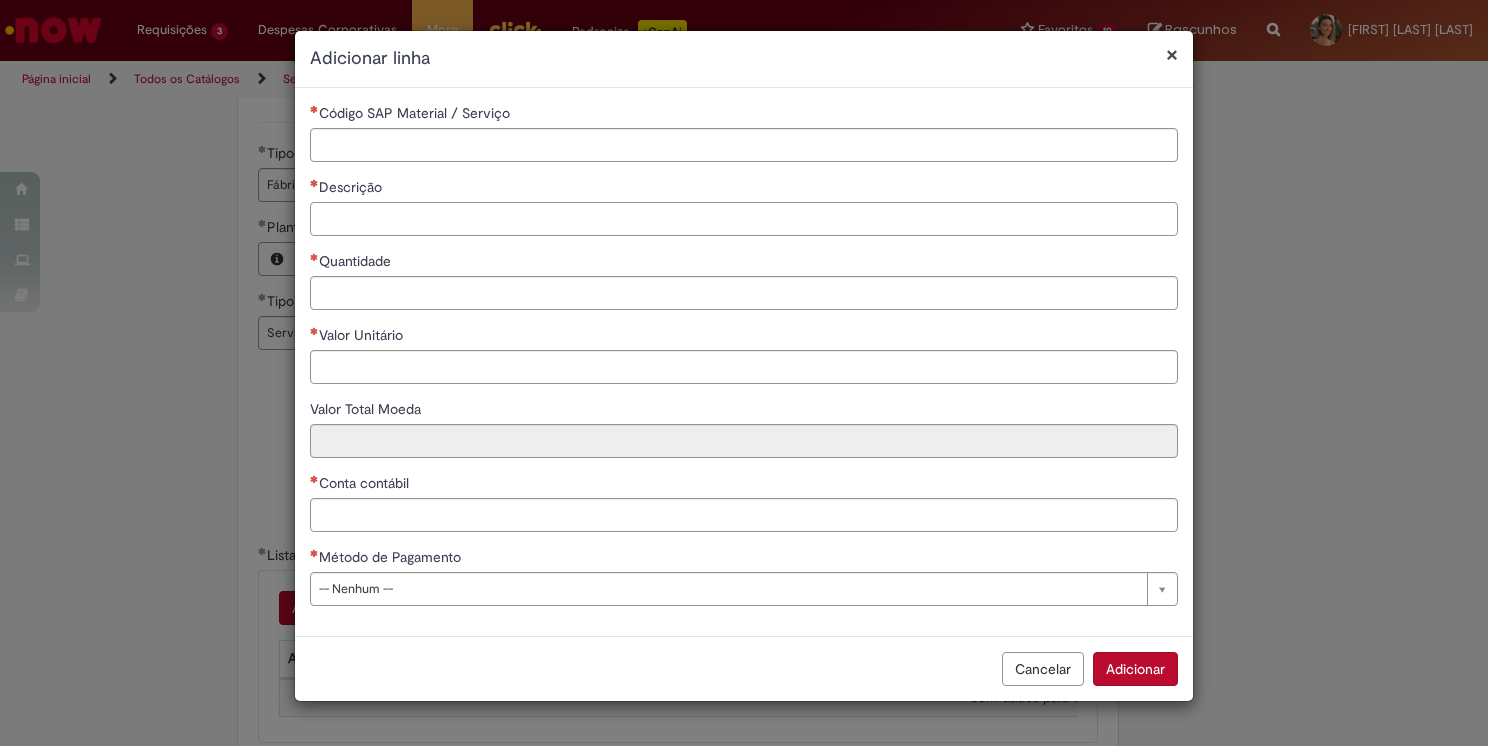 click on "Descrição" at bounding box center (744, 219) 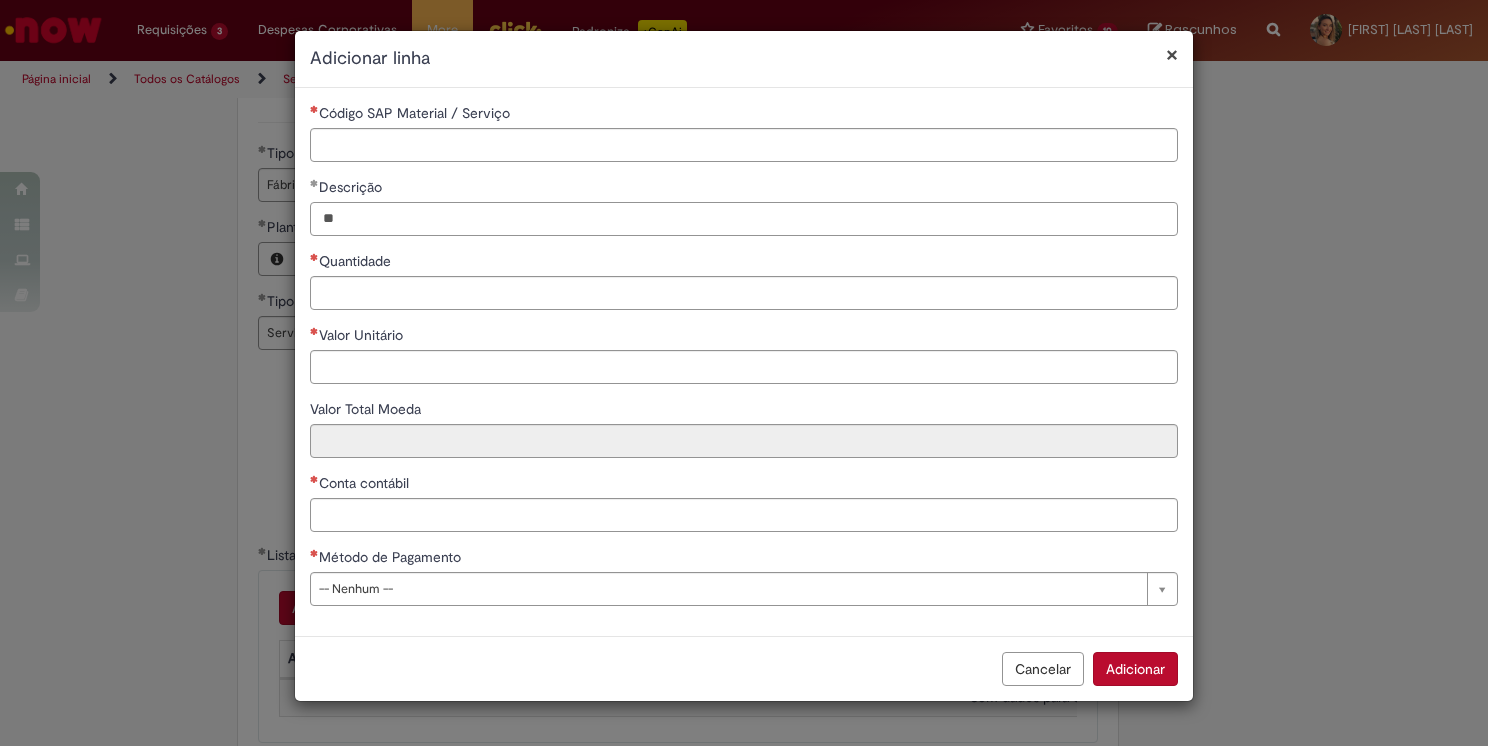 type on "*" 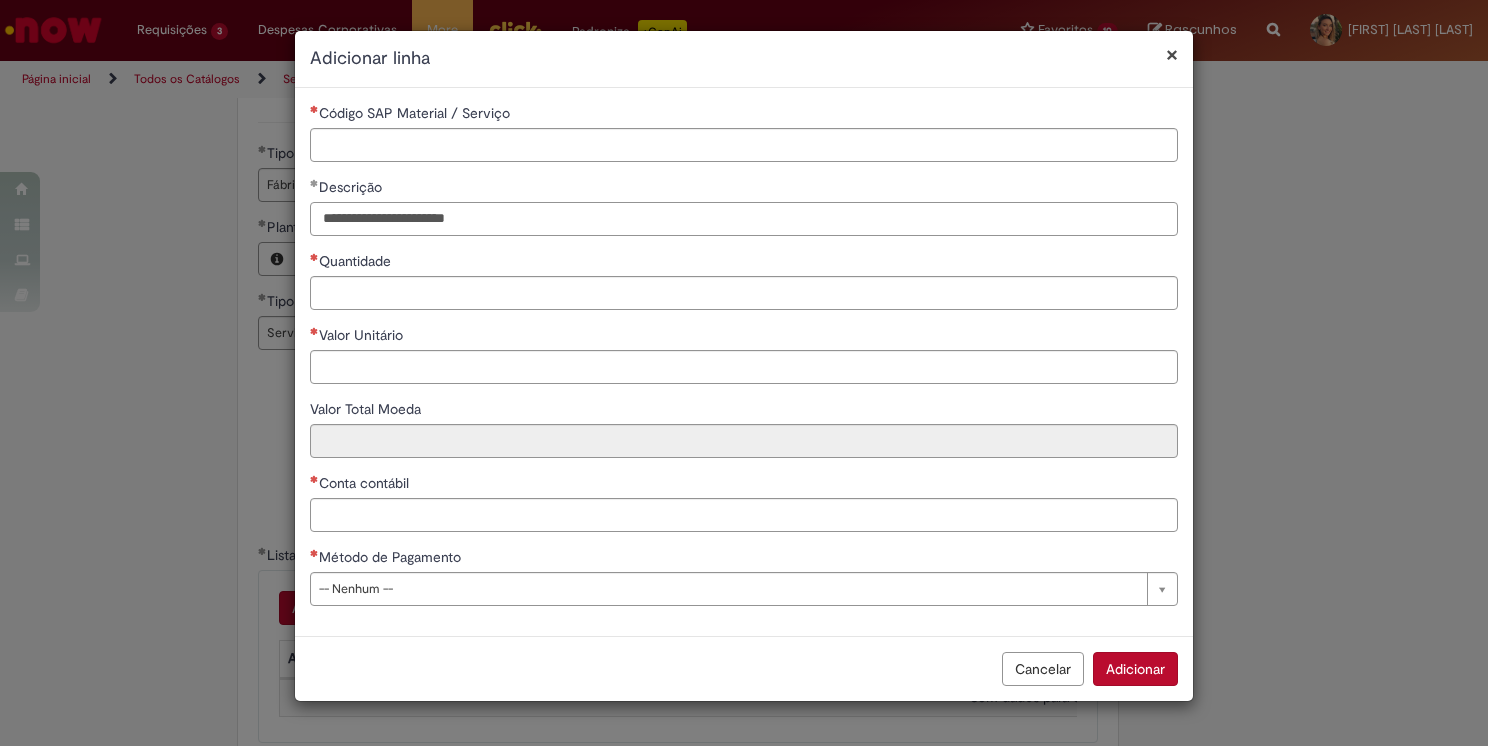 type on "**********" 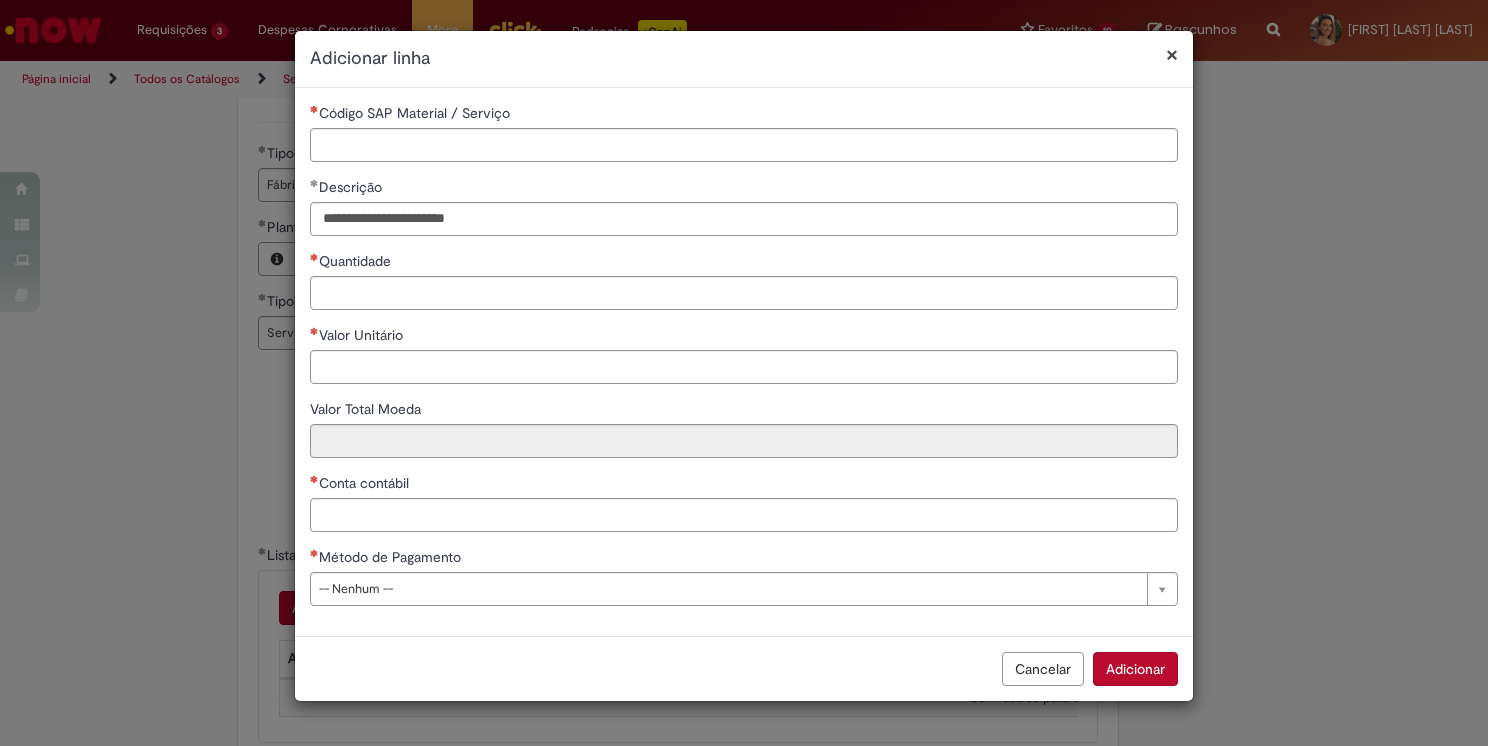 click on "Código SAP Material / Serviço" at bounding box center (744, 115) 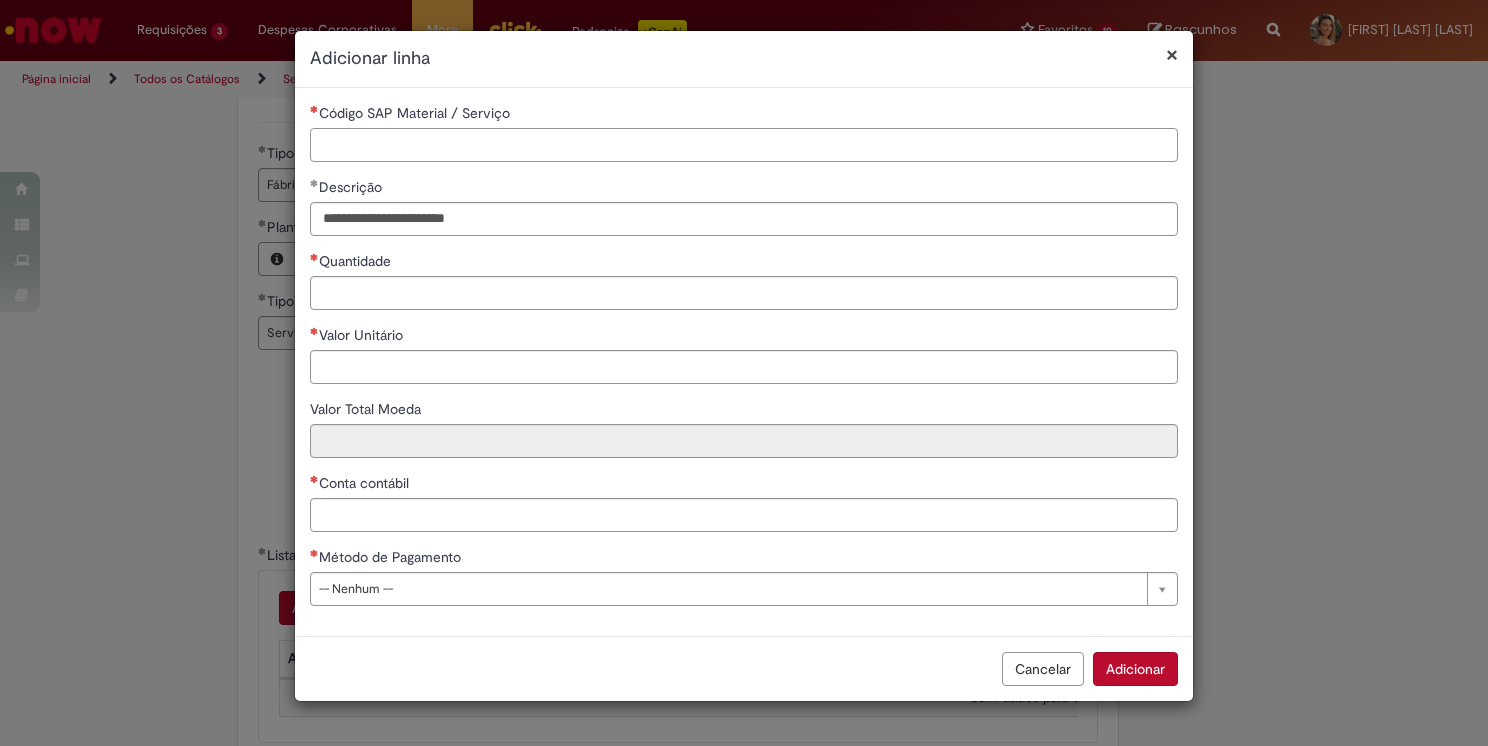 click on "Código SAP Material / Serviço" at bounding box center [744, 145] 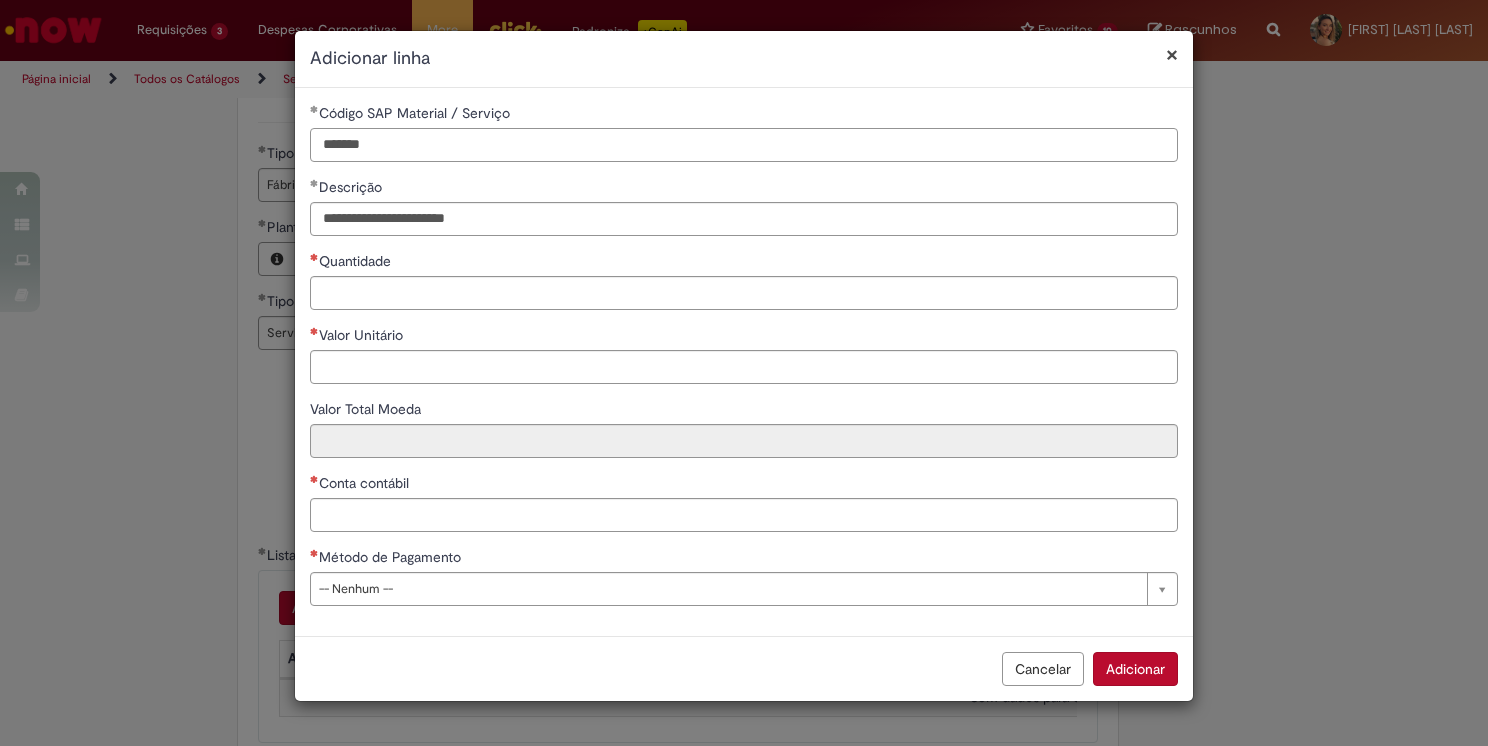 type on "*******" 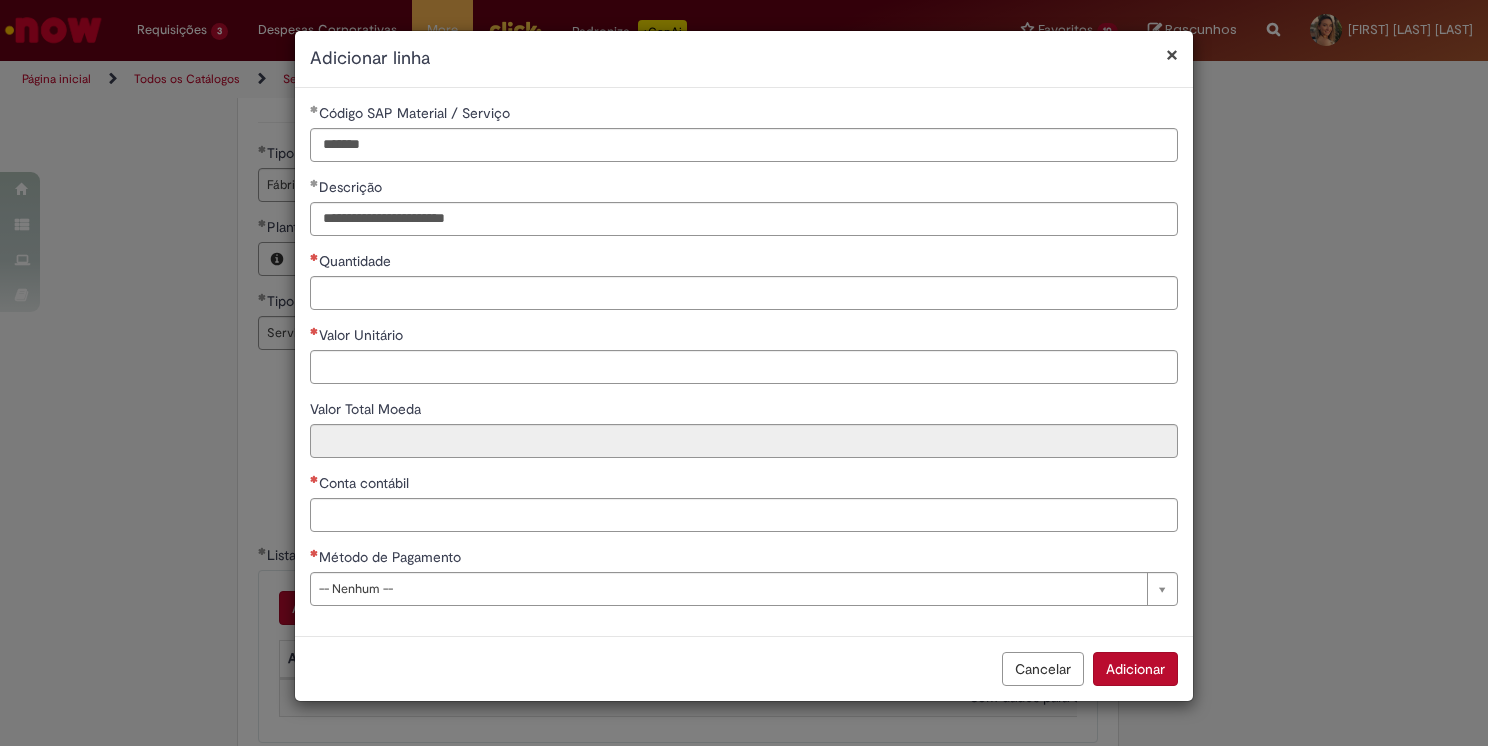 click on "**********" at bounding box center [744, 362] 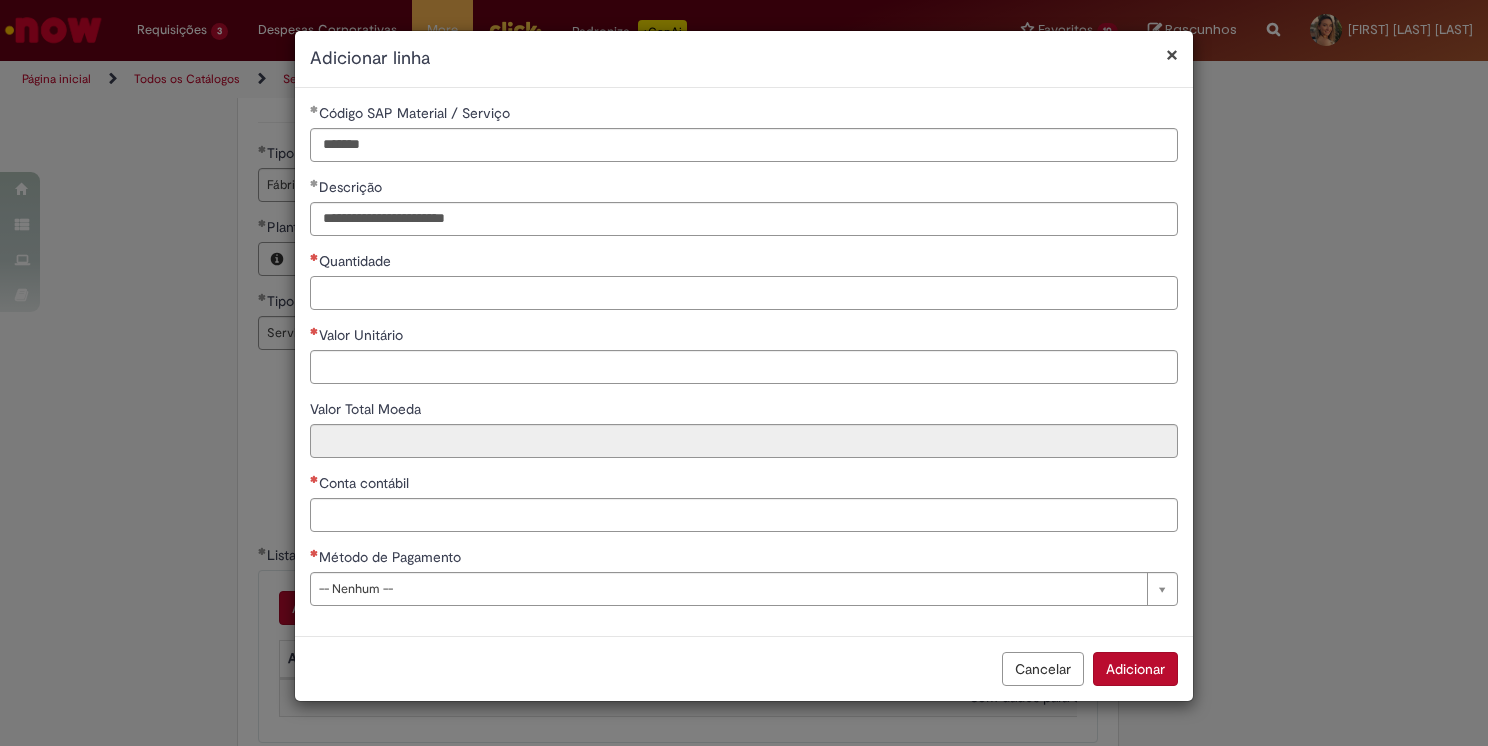 click on "Quantidade" at bounding box center [744, 293] 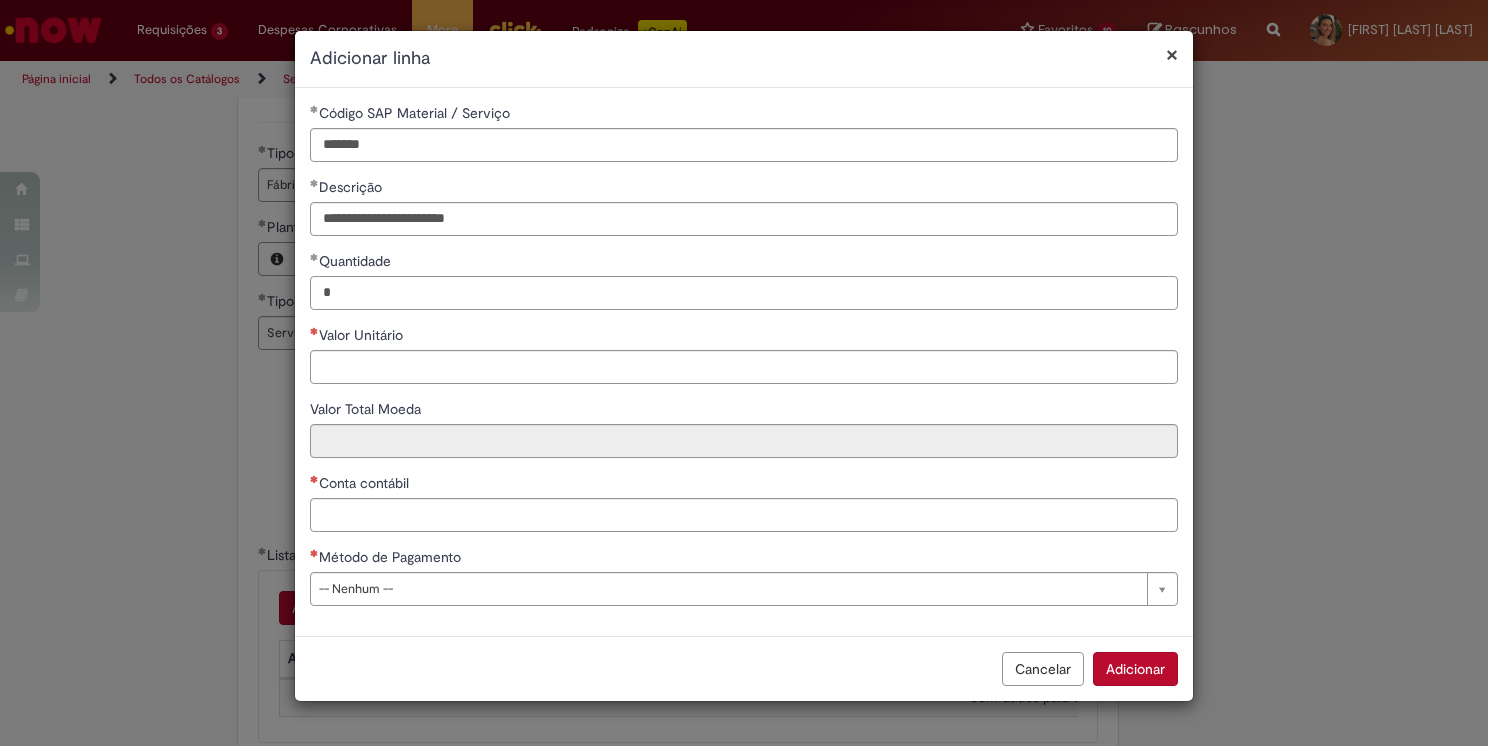 type on "*" 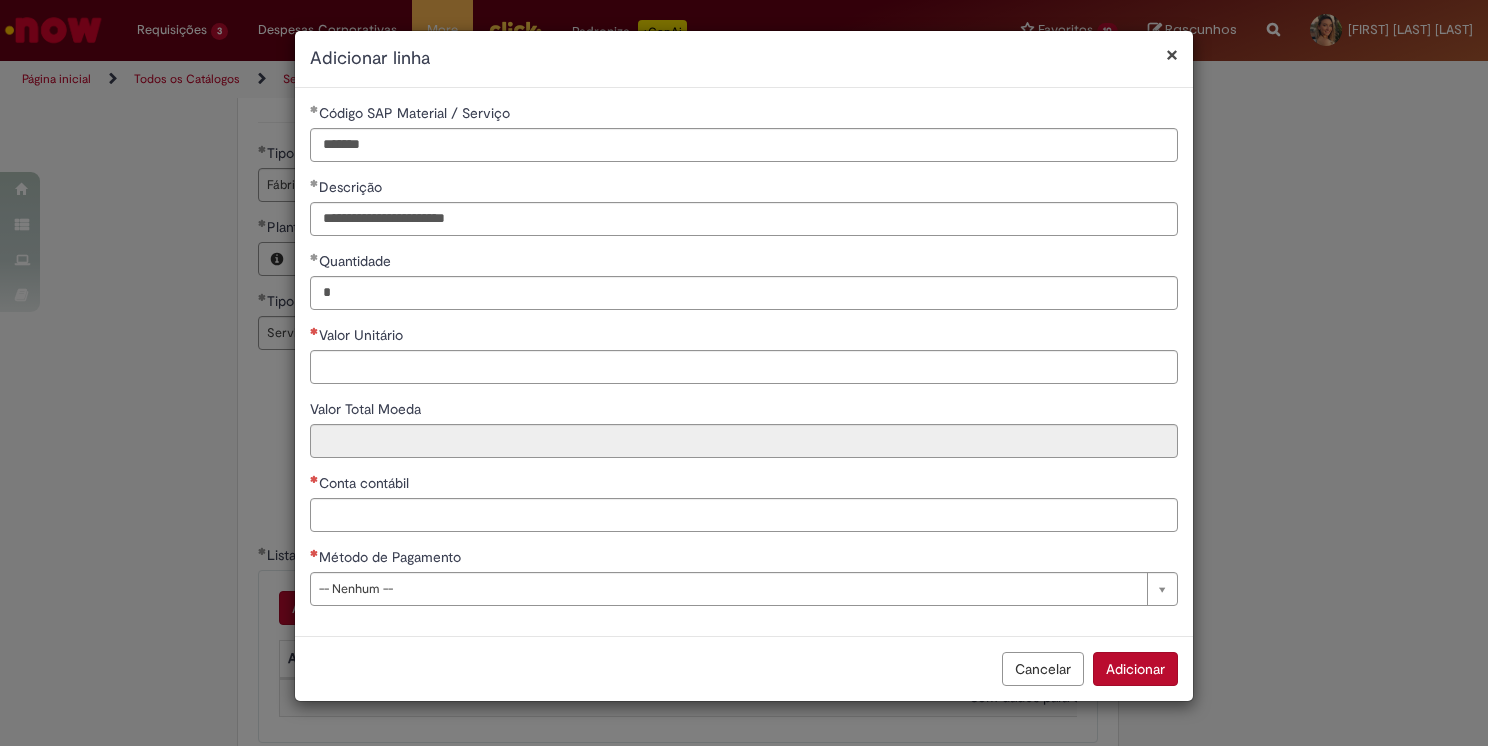 click on "**********" at bounding box center [744, 362] 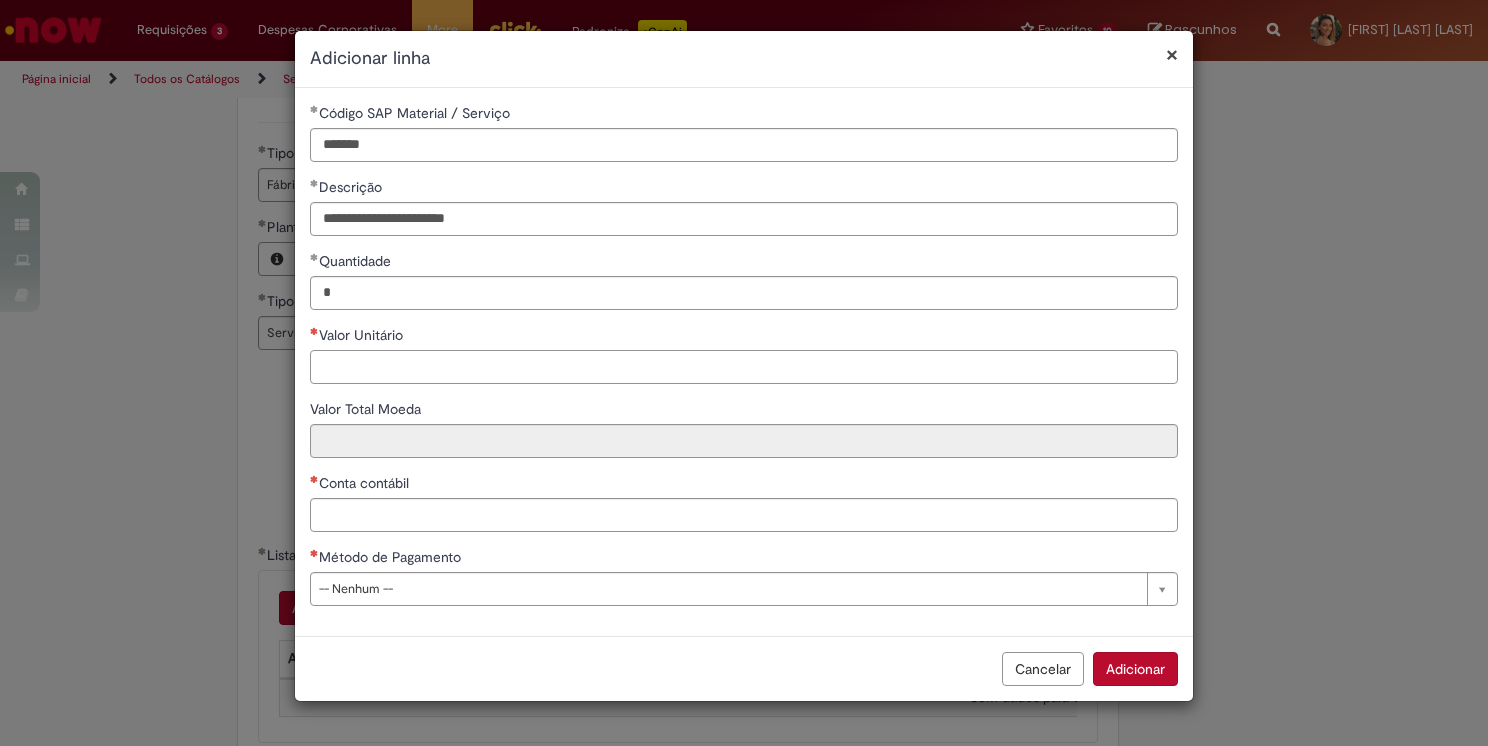 click on "Valor Unitário" at bounding box center (744, 367) 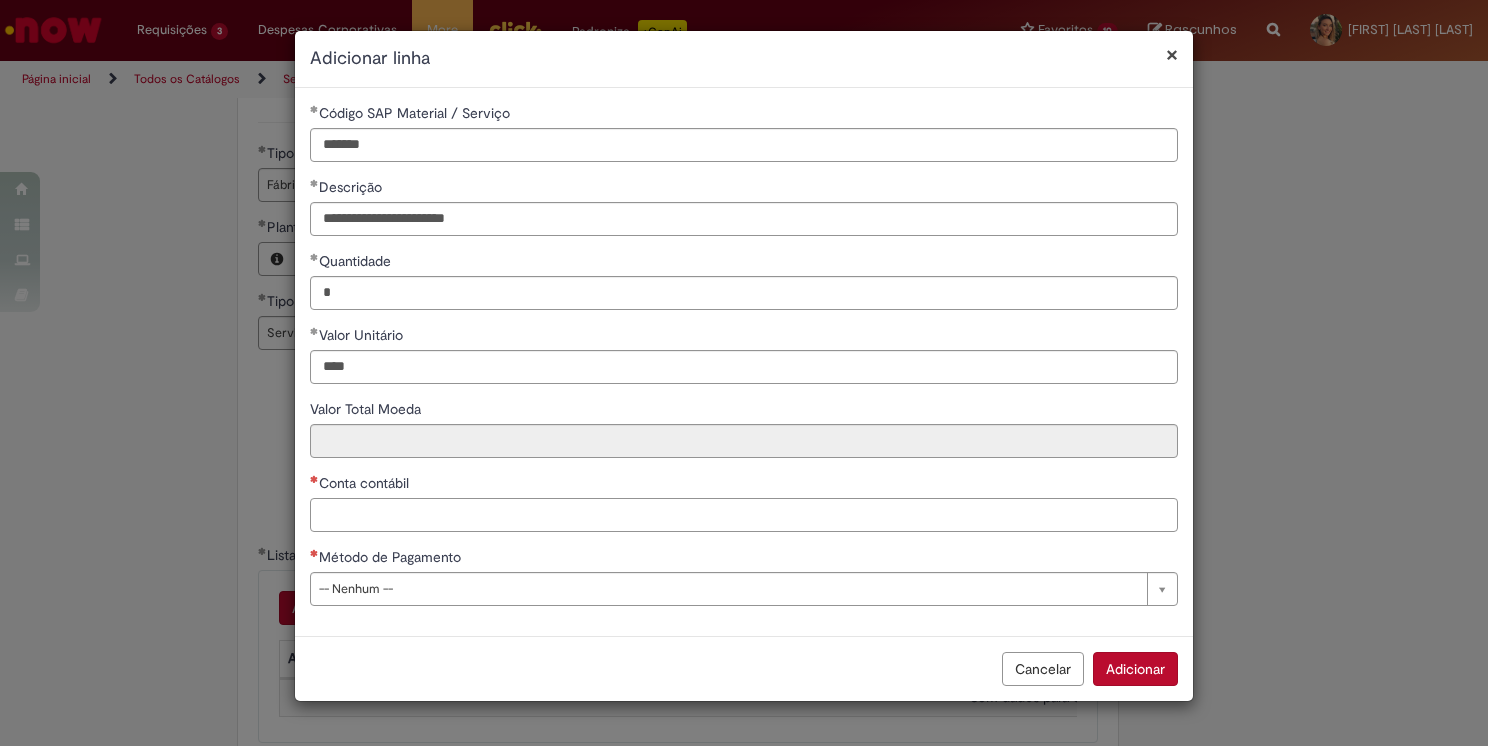 click on "Conta contábil" at bounding box center (744, 515) 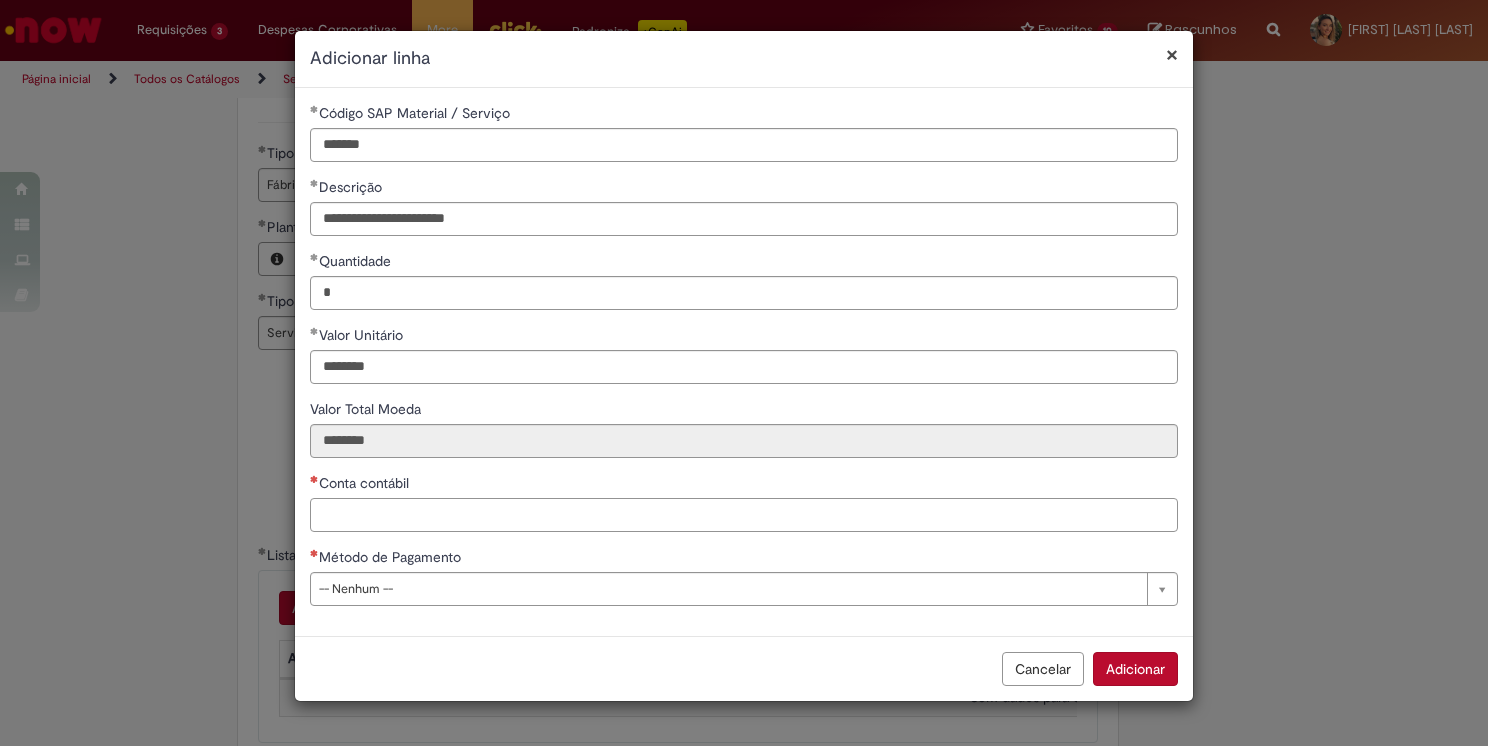 paste on "*******" 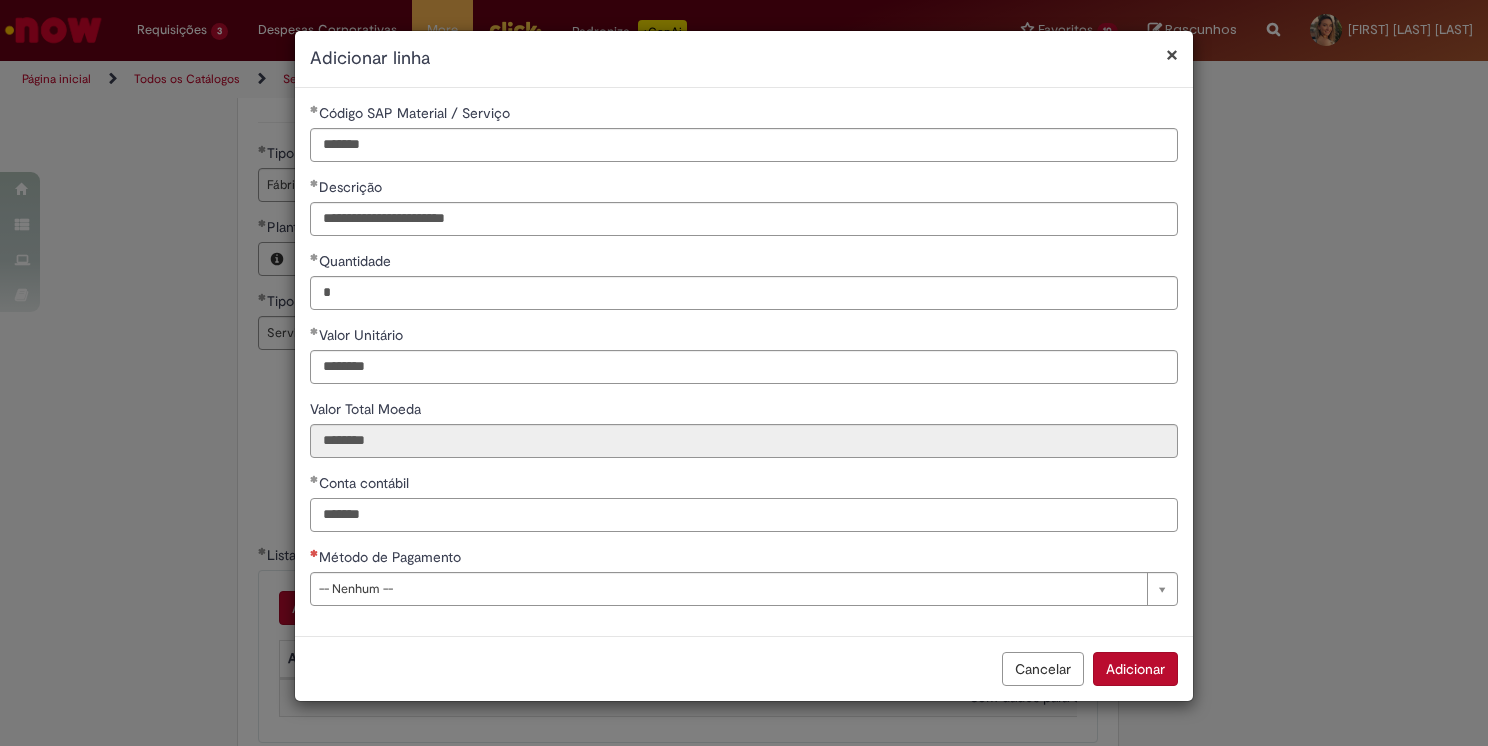type on "*******" 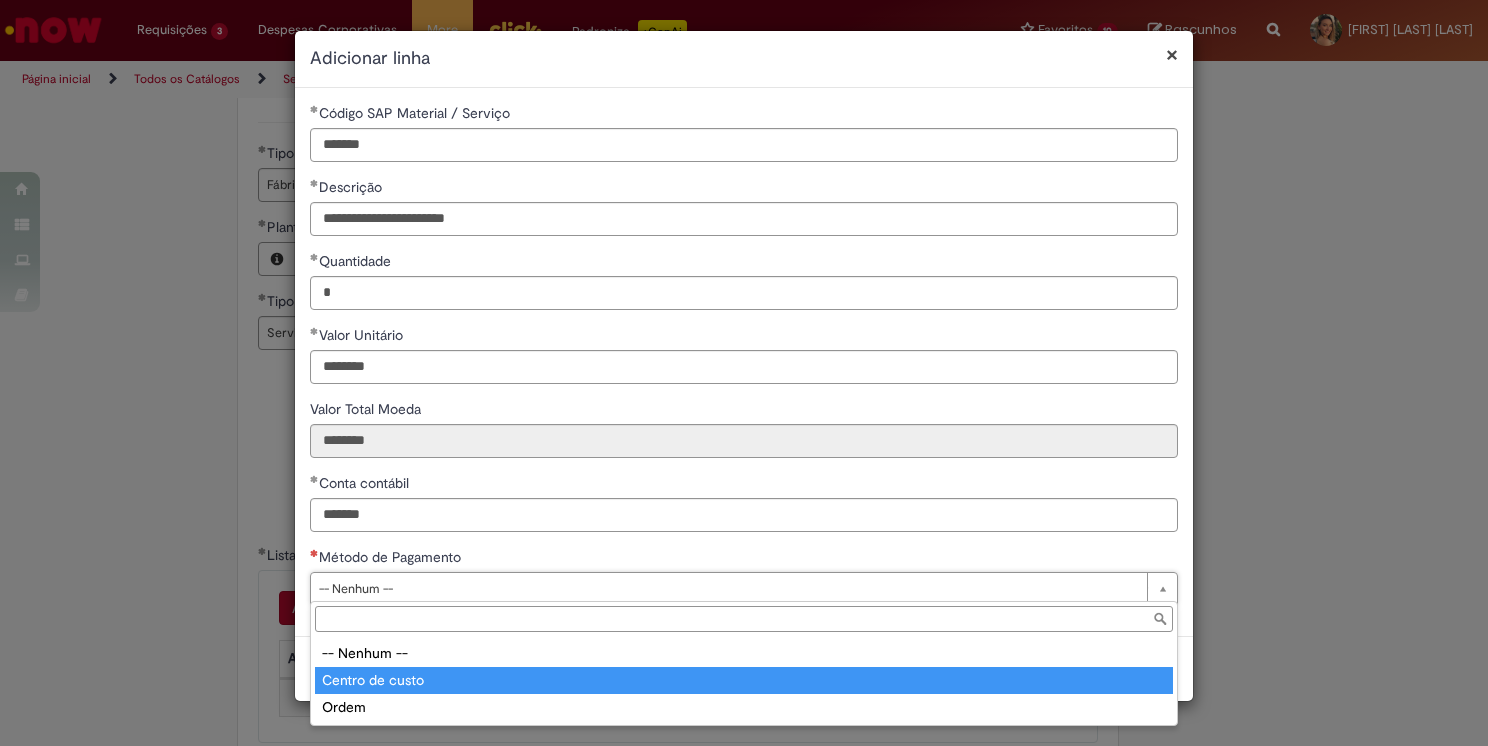 type on "**********" 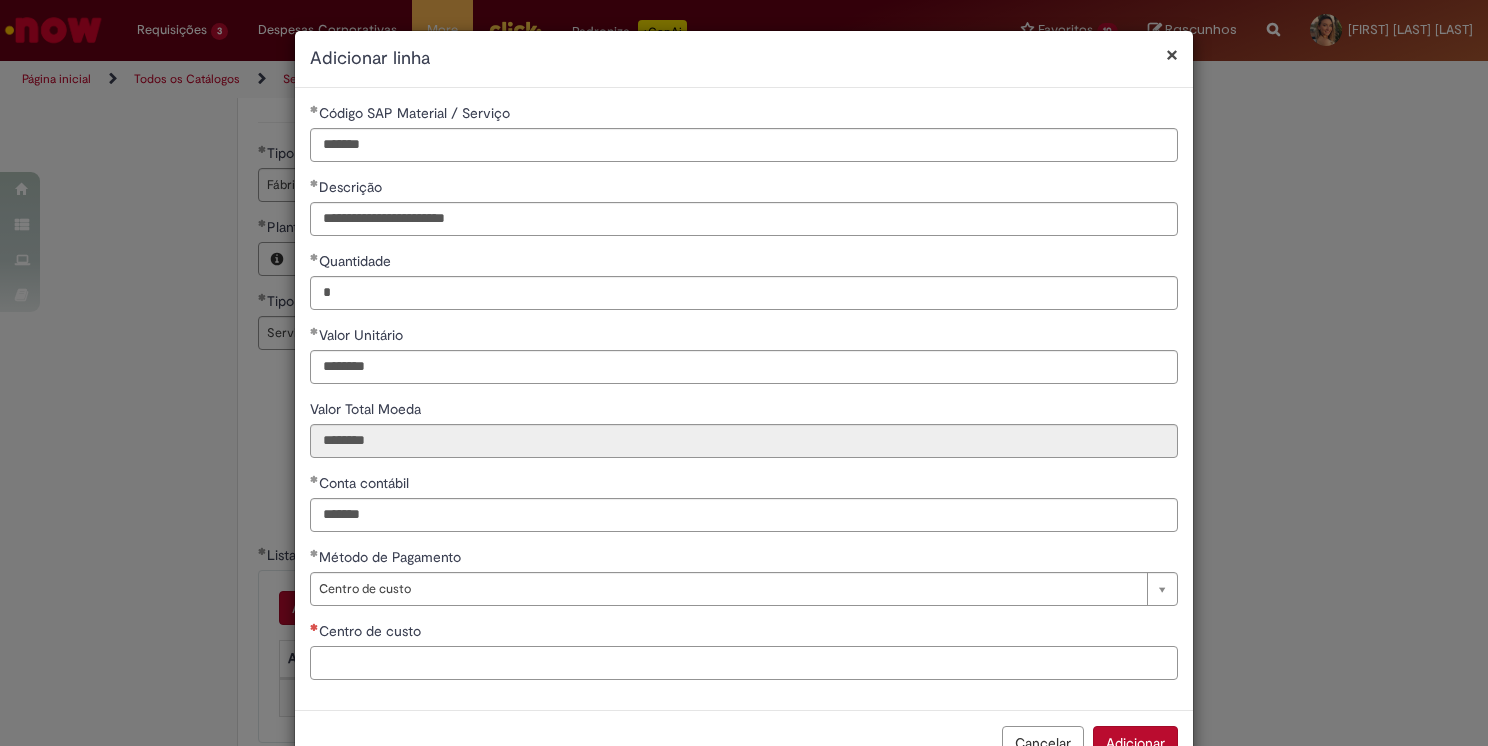 click on "Centro de custo" at bounding box center (744, 663) 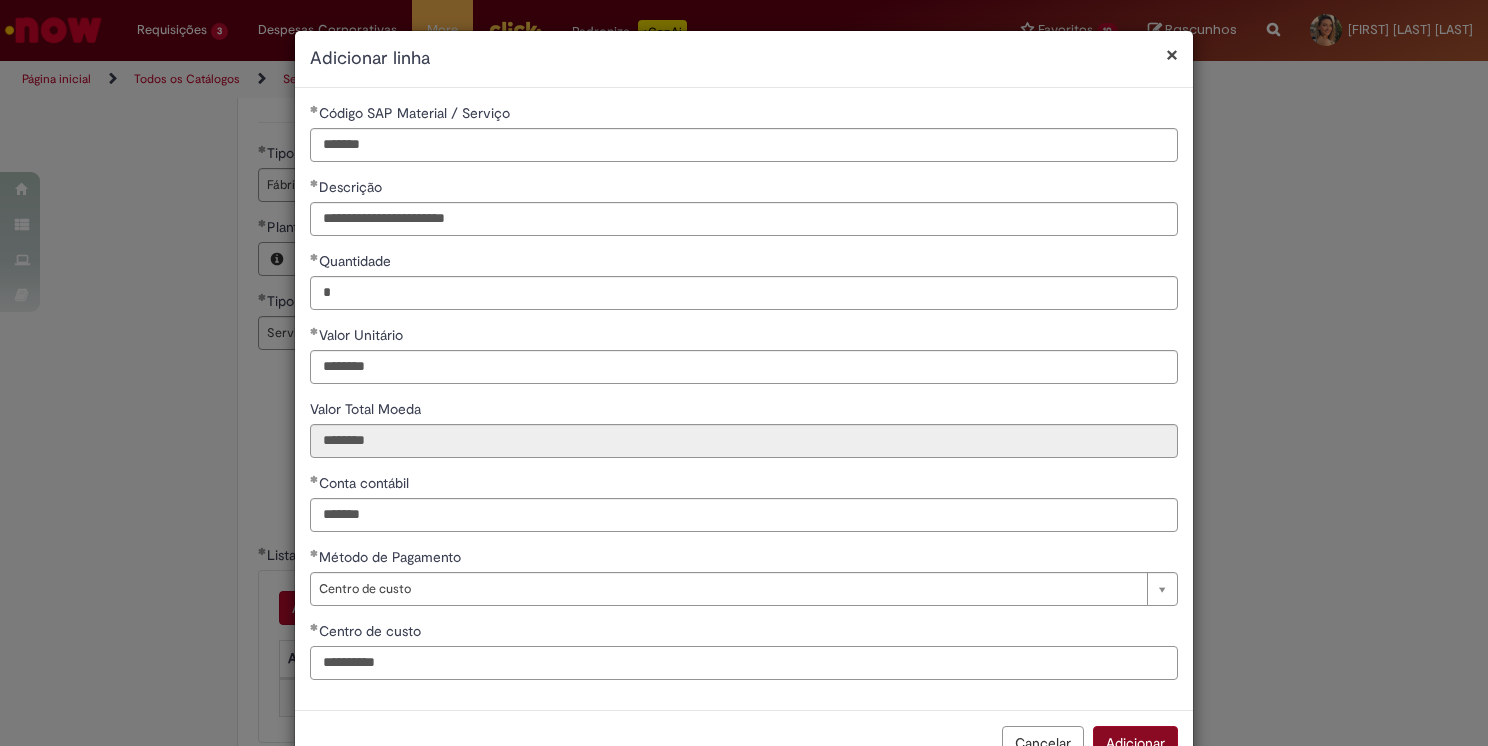 type on "**********" 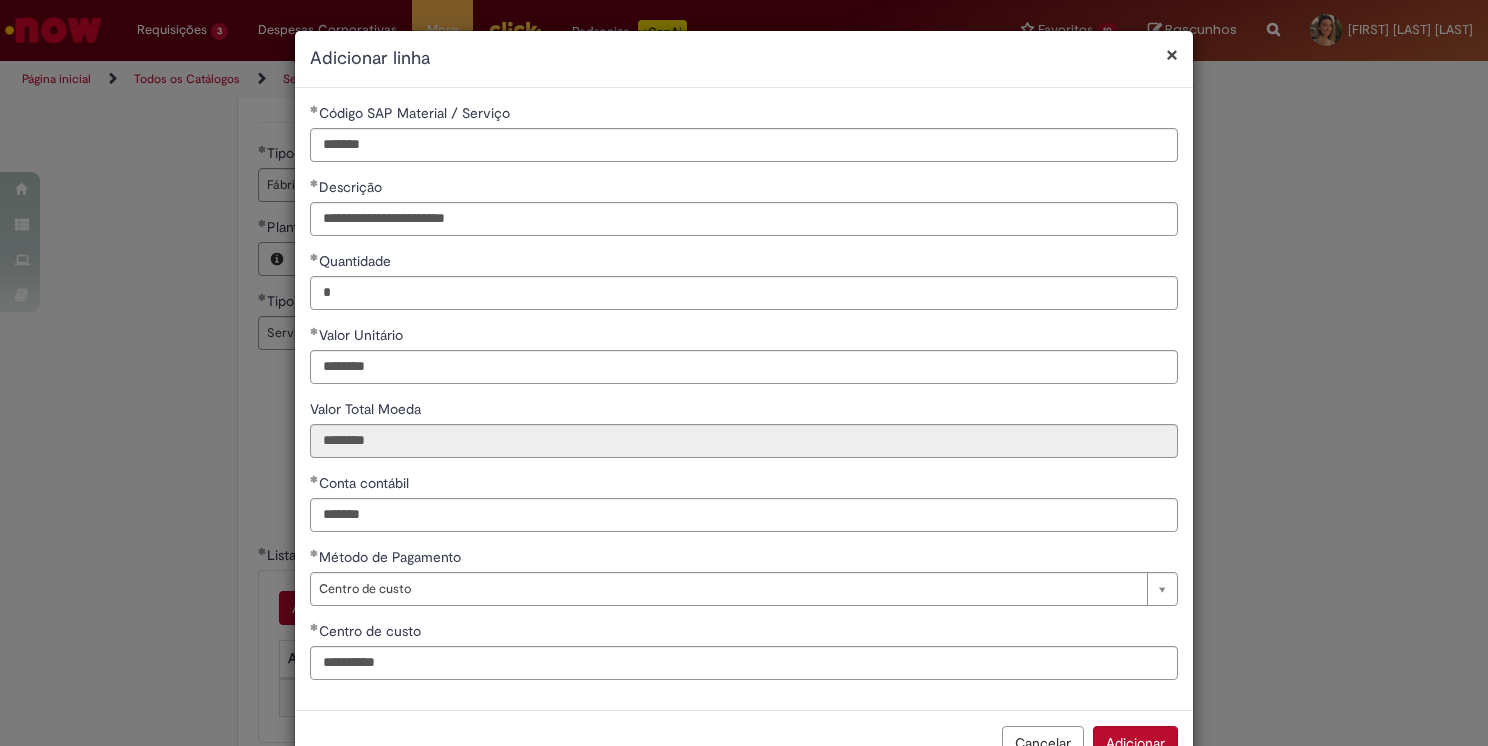 click on "Adicionar" at bounding box center [1135, 743] 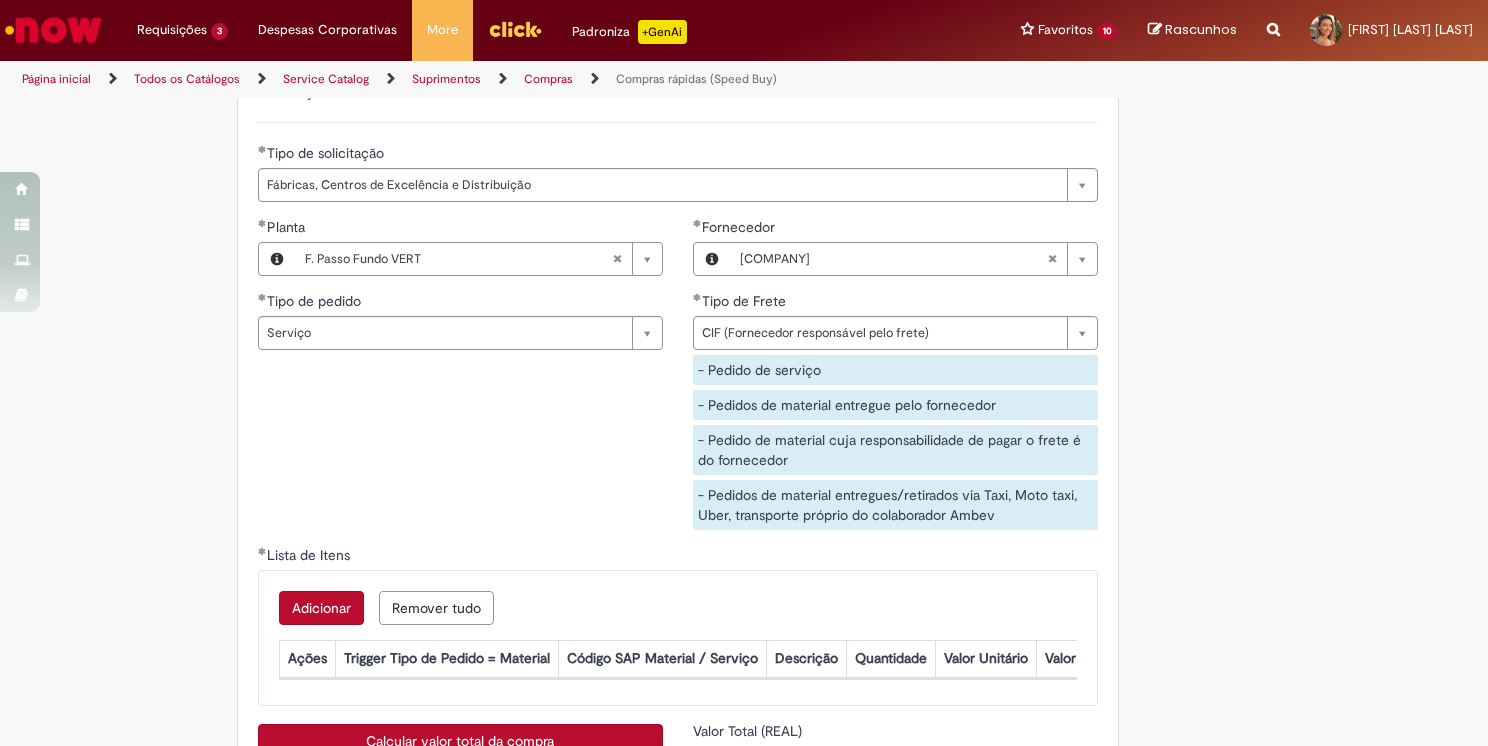 scroll, scrollTop: 12, scrollLeft: 0, axis: vertical 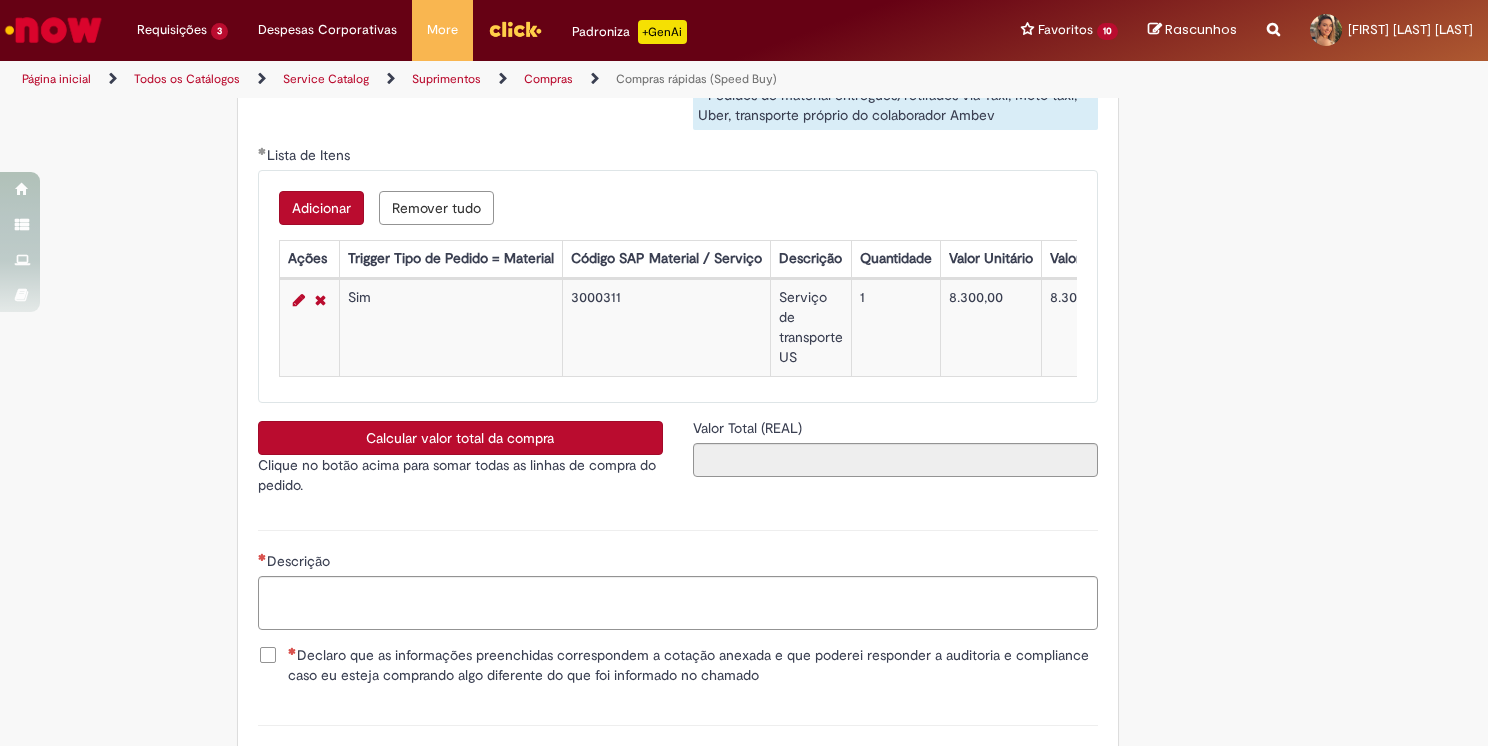 click on "Calcular valor total da compra" at bounding box center [460, 438] 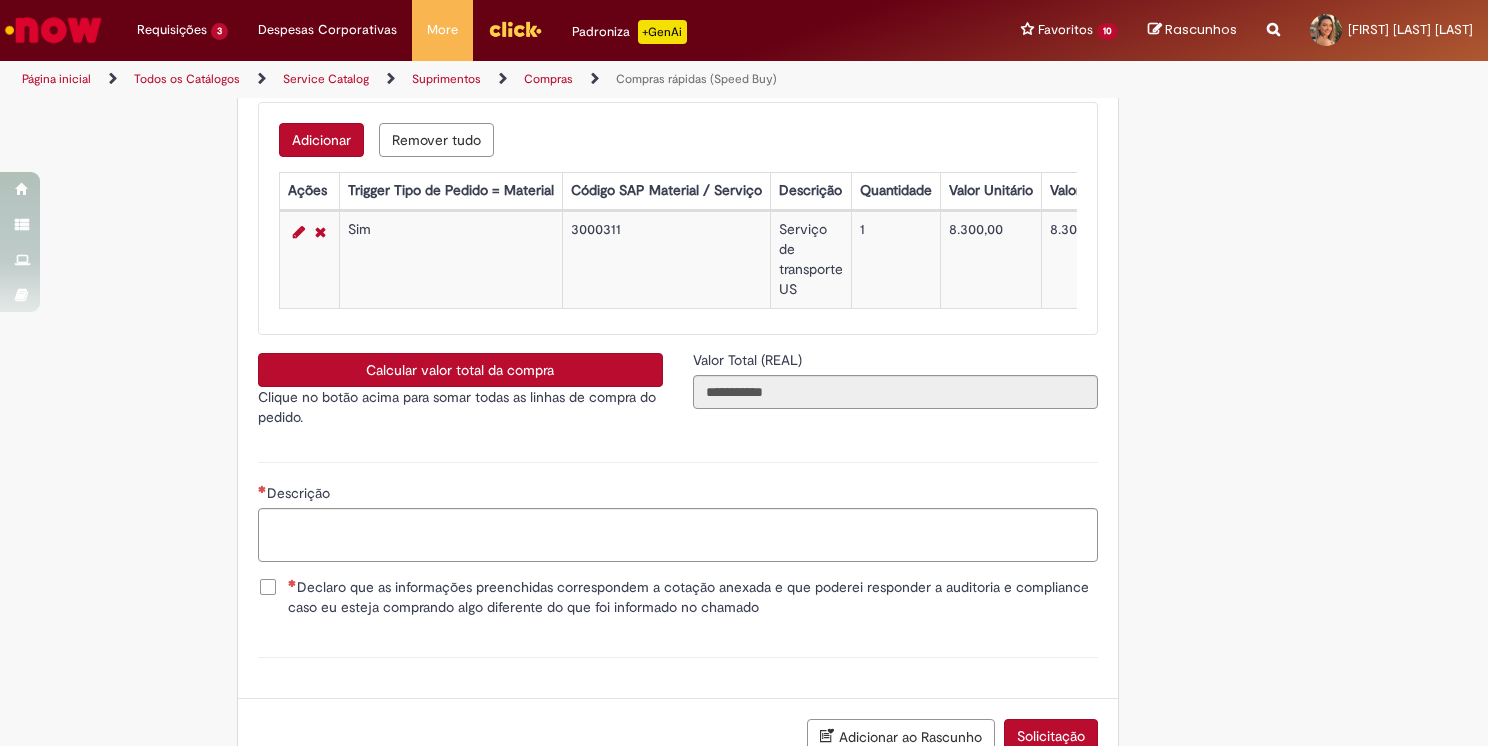 scroll, scrollTop: 3500, scrollLeft: 0, axis: vertical 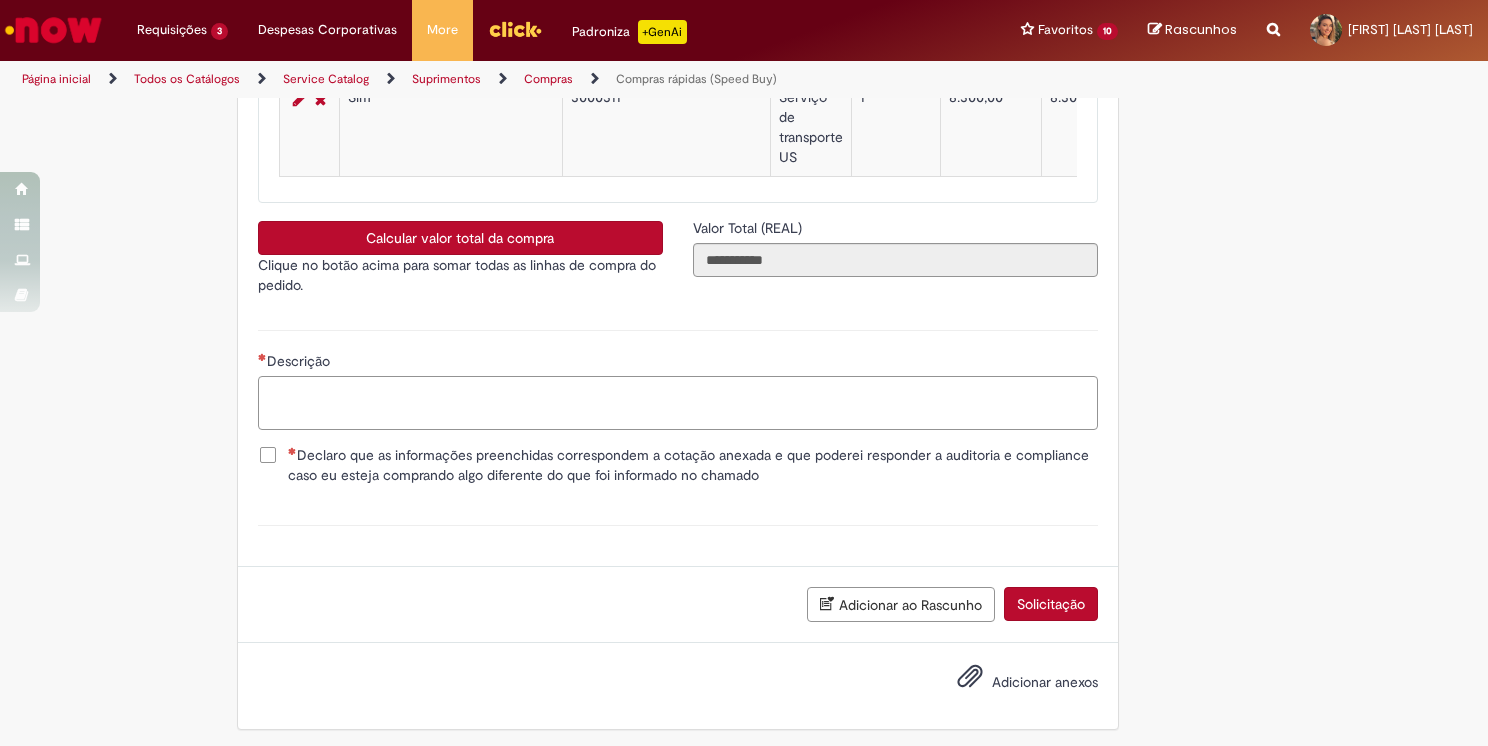 click on "Descrição" at bounding box center [678, 403] 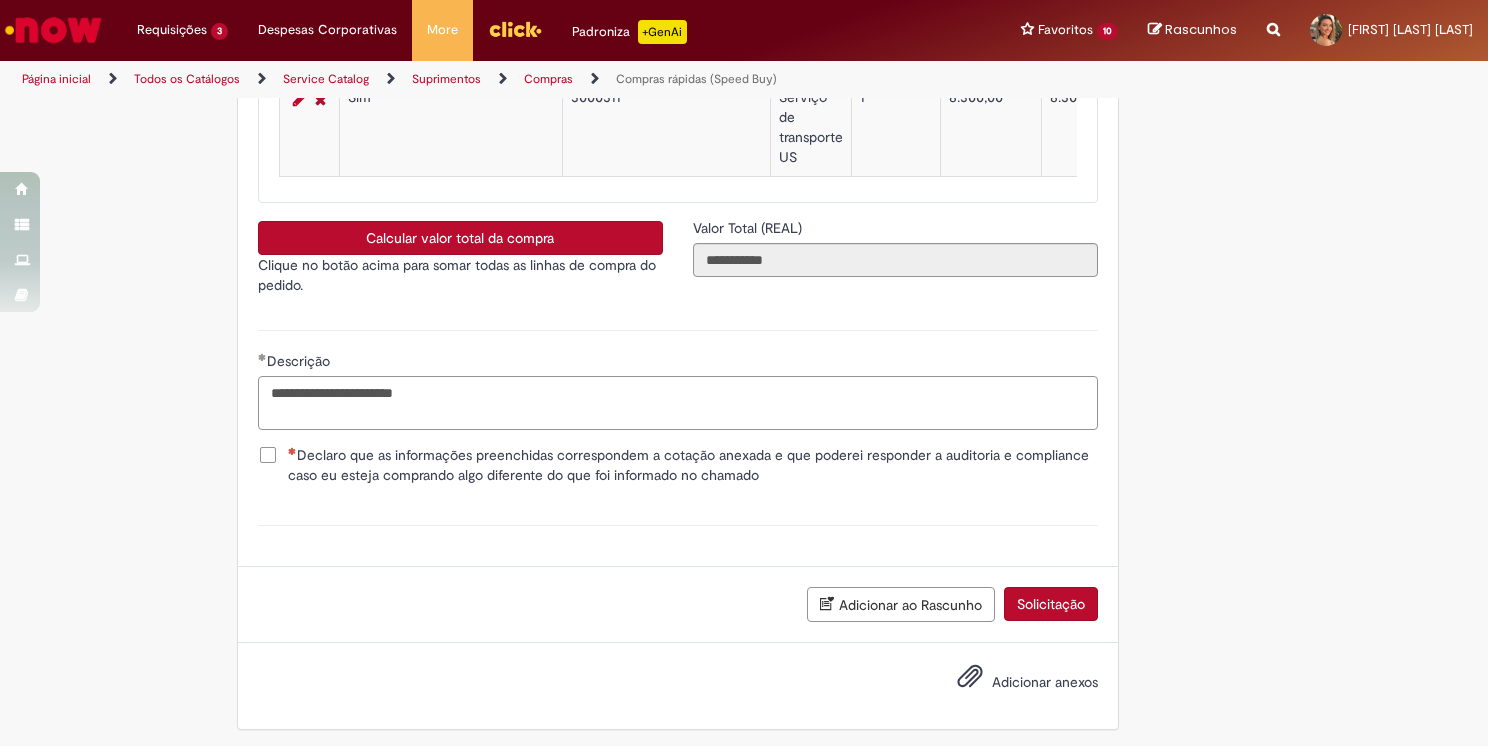 type on "**********" 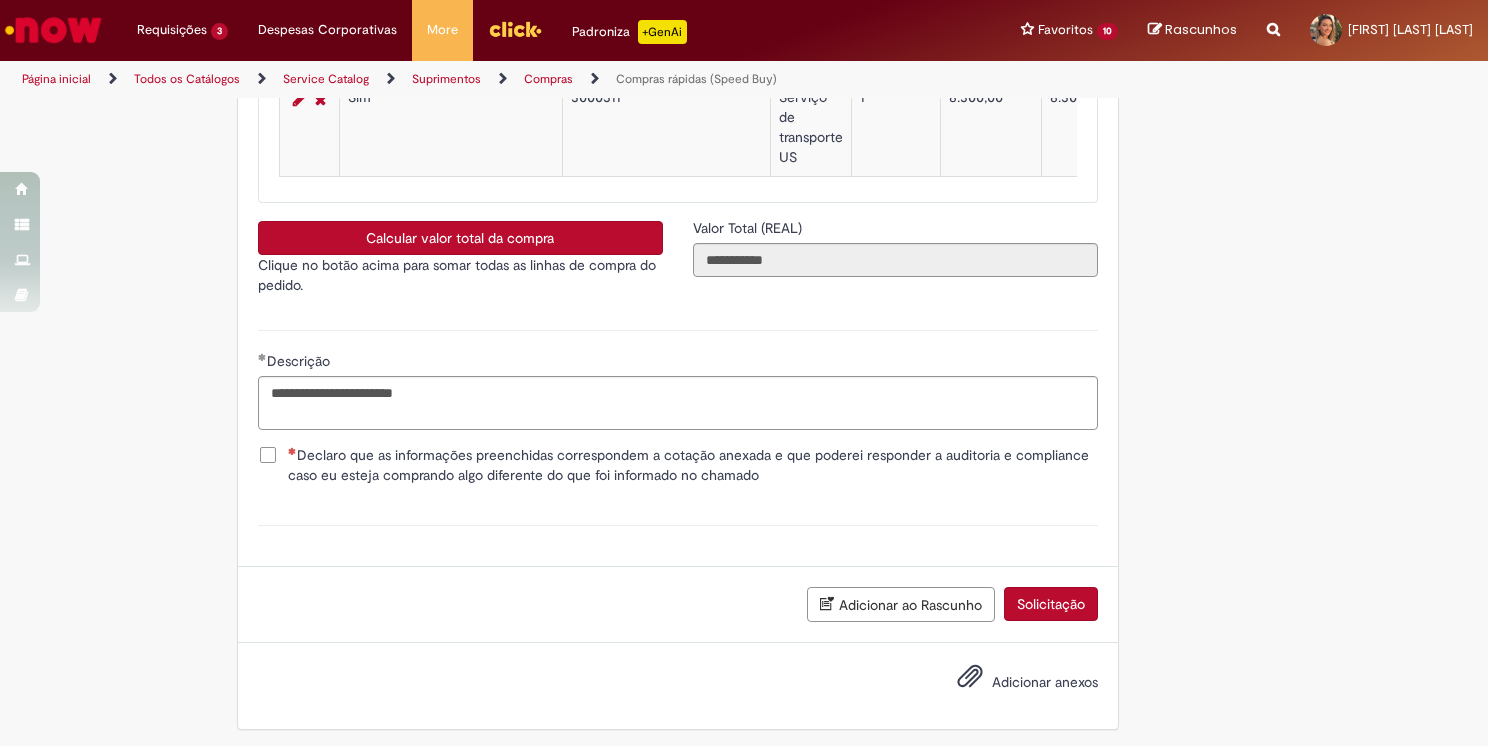 click on "Declaro que as informações preenchidas correspondem a cotação anexada e que poderei responder a auditoria e compliance caso eu esteja comprando algo diferente do que foi informado no chamado" at bounding box center [693, 465] 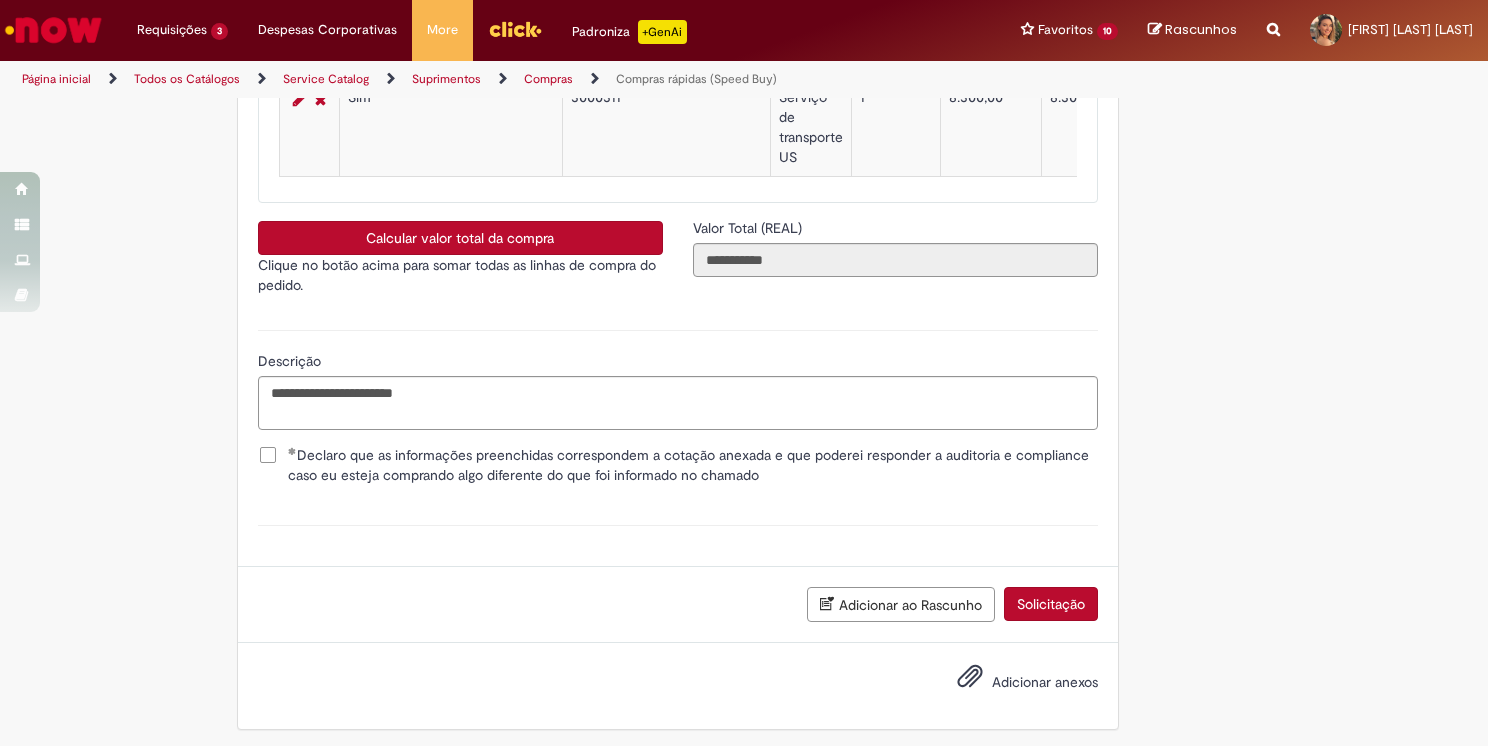 click on "Adicionar anexos" at bounding box center (1045, 682) 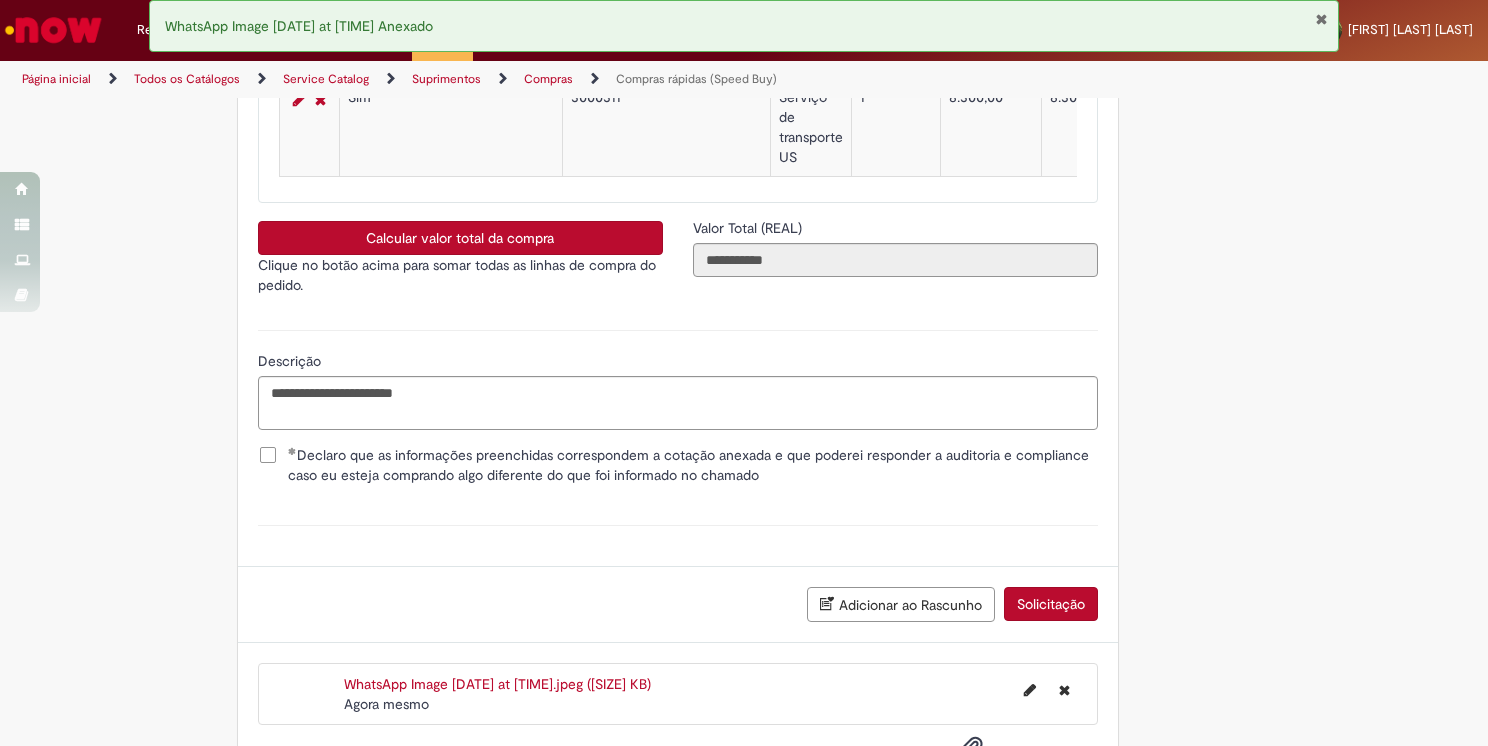 click on "Solicitação" at bounding box center (1051, 604) 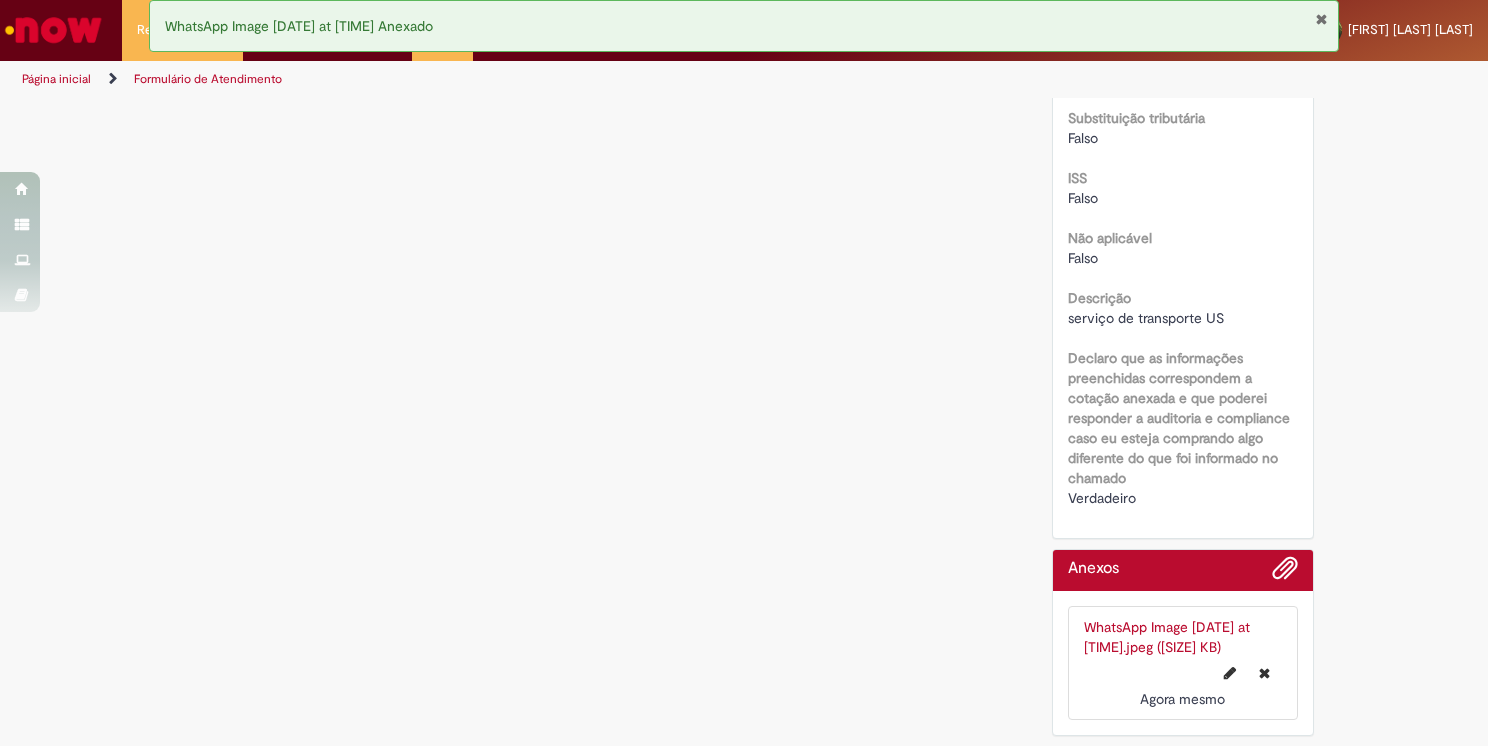 scroll, scrollTop: 0, scrollLeft: 0, axis: both 